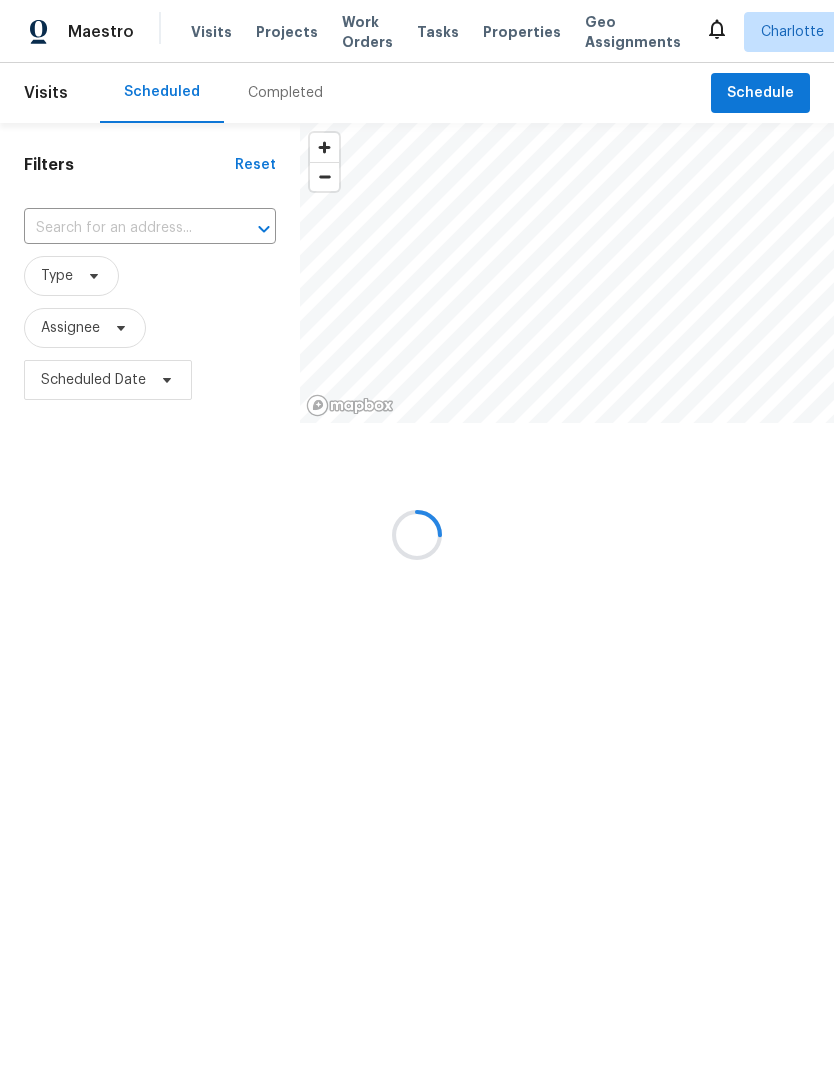 scroll, scrollTop: 0, scrollLeft: 0, axis: both 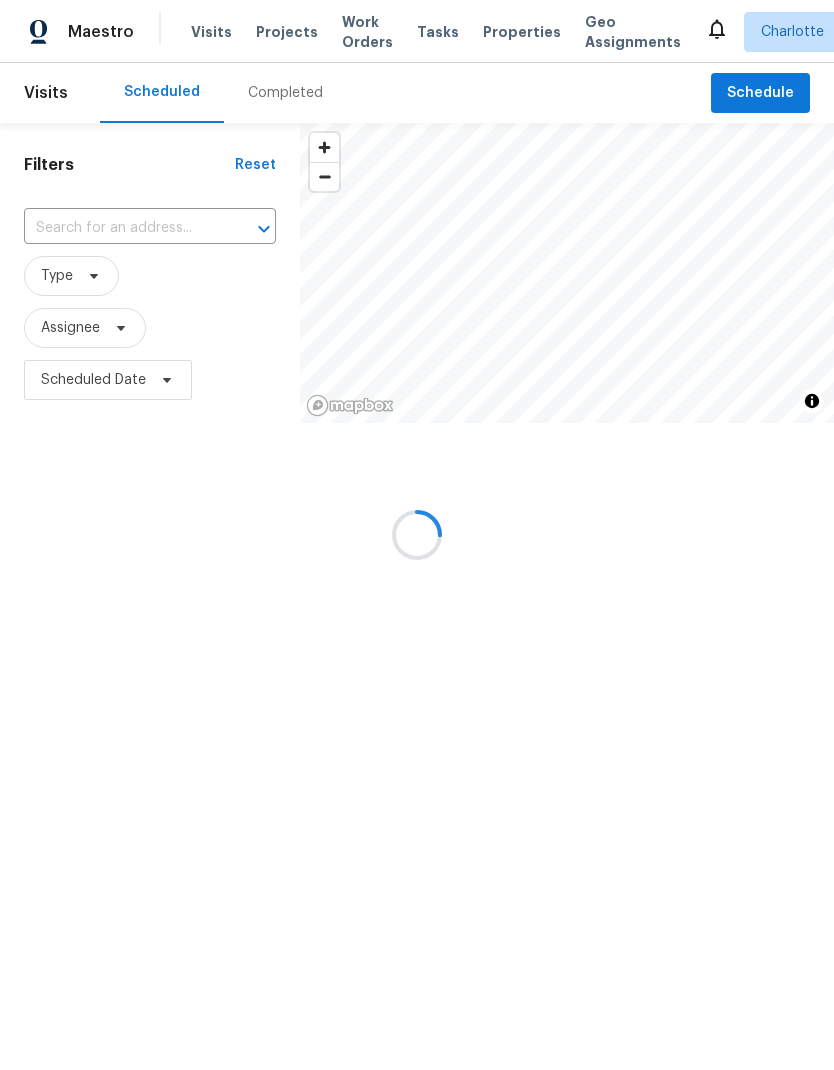click at bounding box center [417, 535] 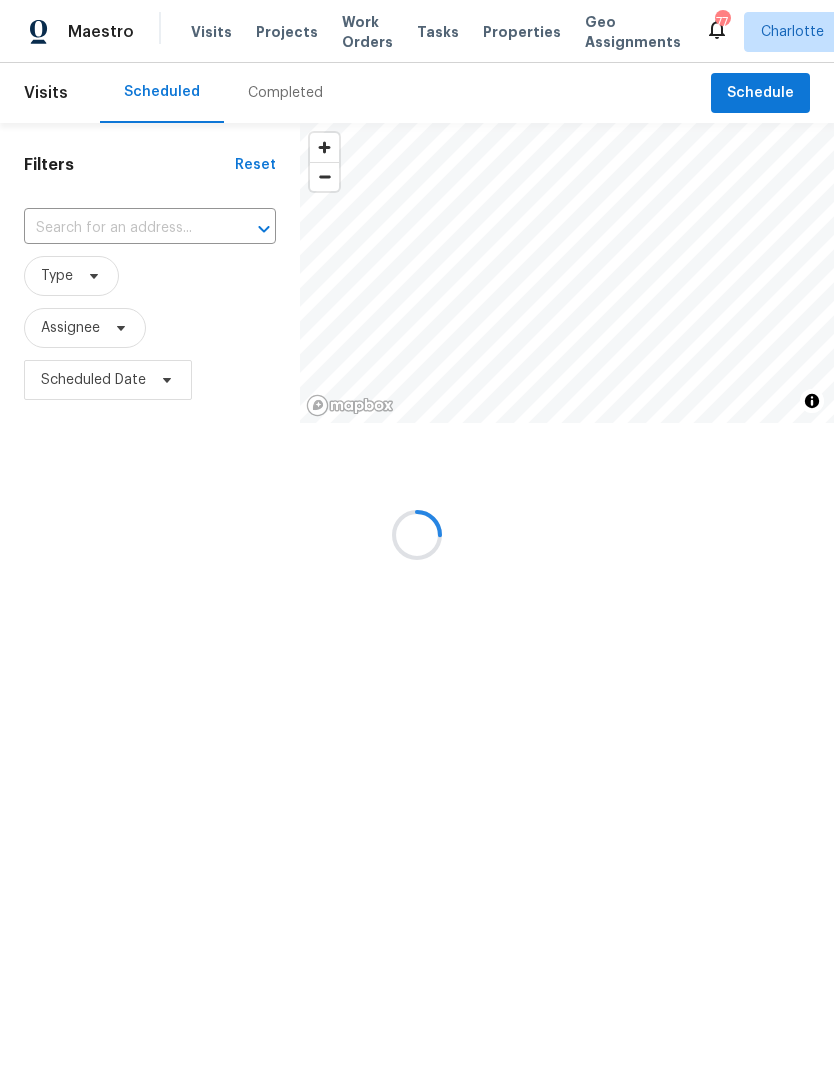 click at bounding box center (417, 535) 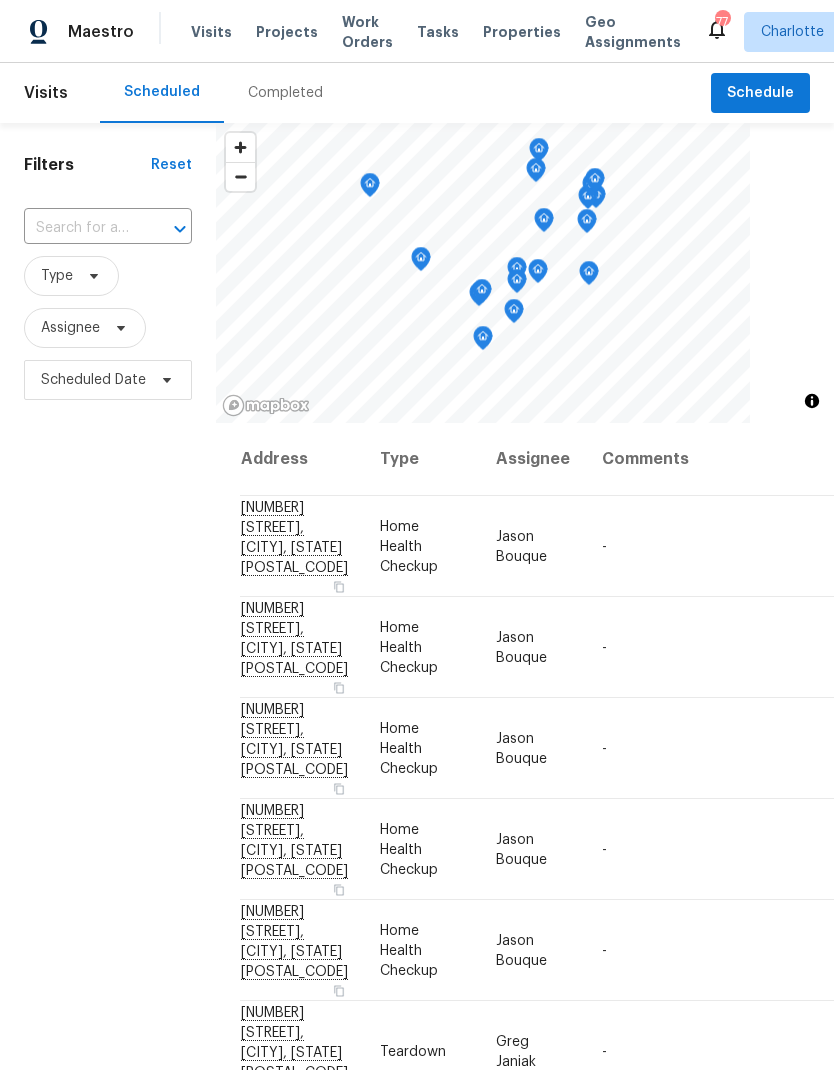 click on "Properties" at bounding box center [522, 32] 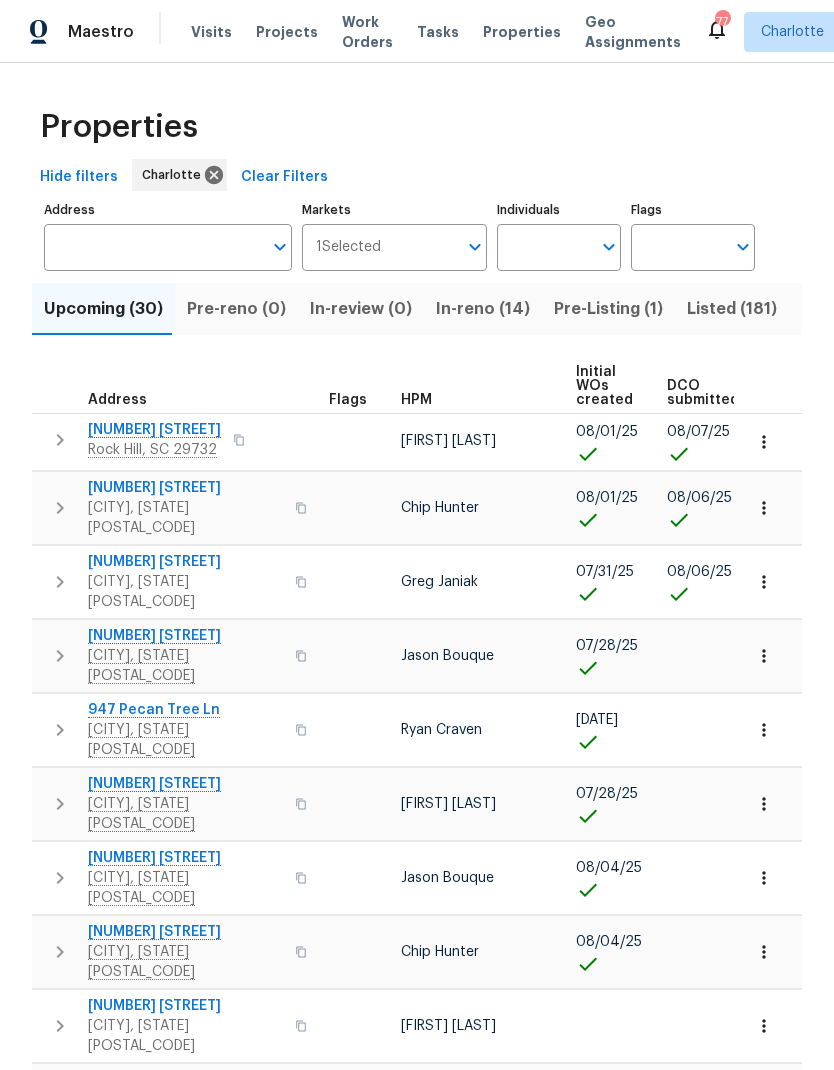 click on "Individuals" at bounding box center (544, 247) 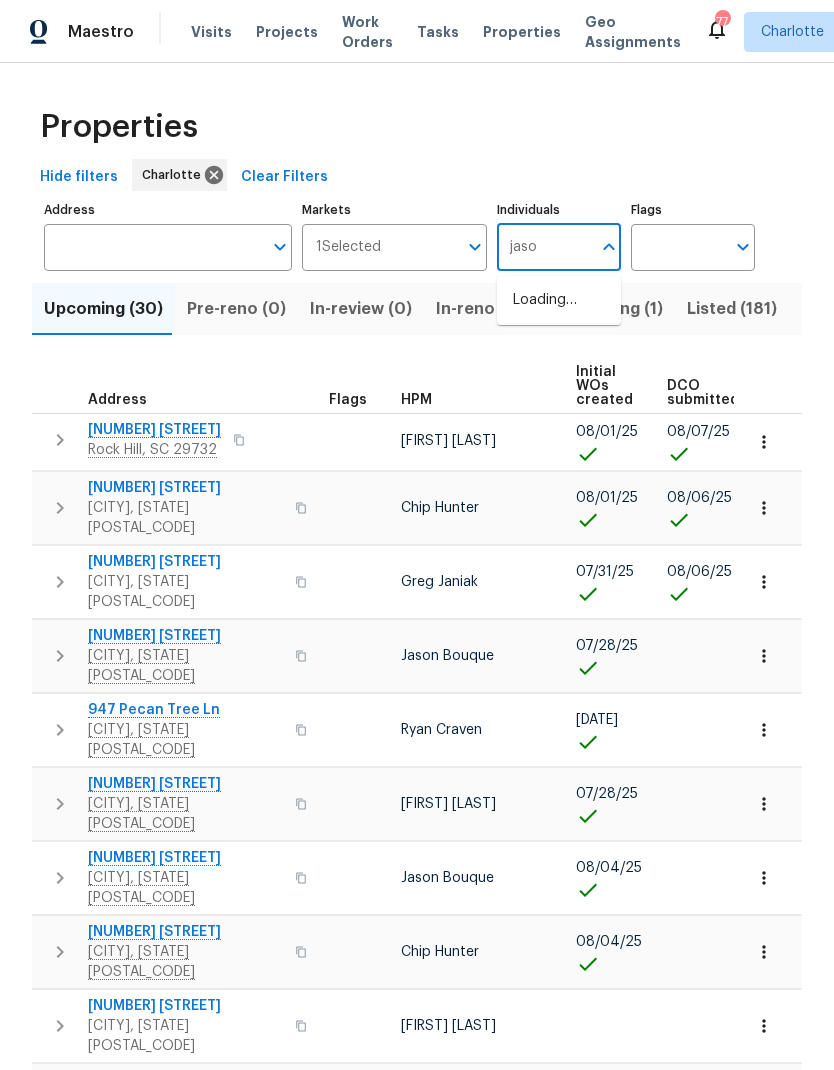type on "[NAME_PART]" 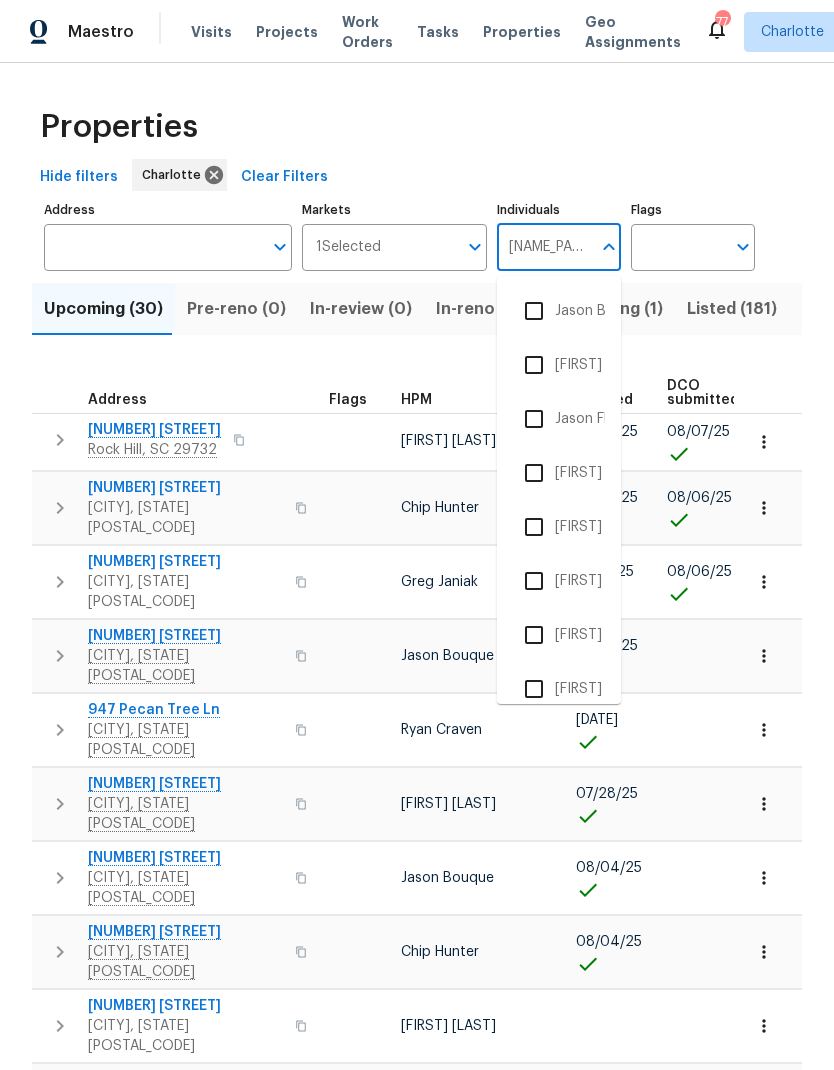 click at bounding box center [534, 311] 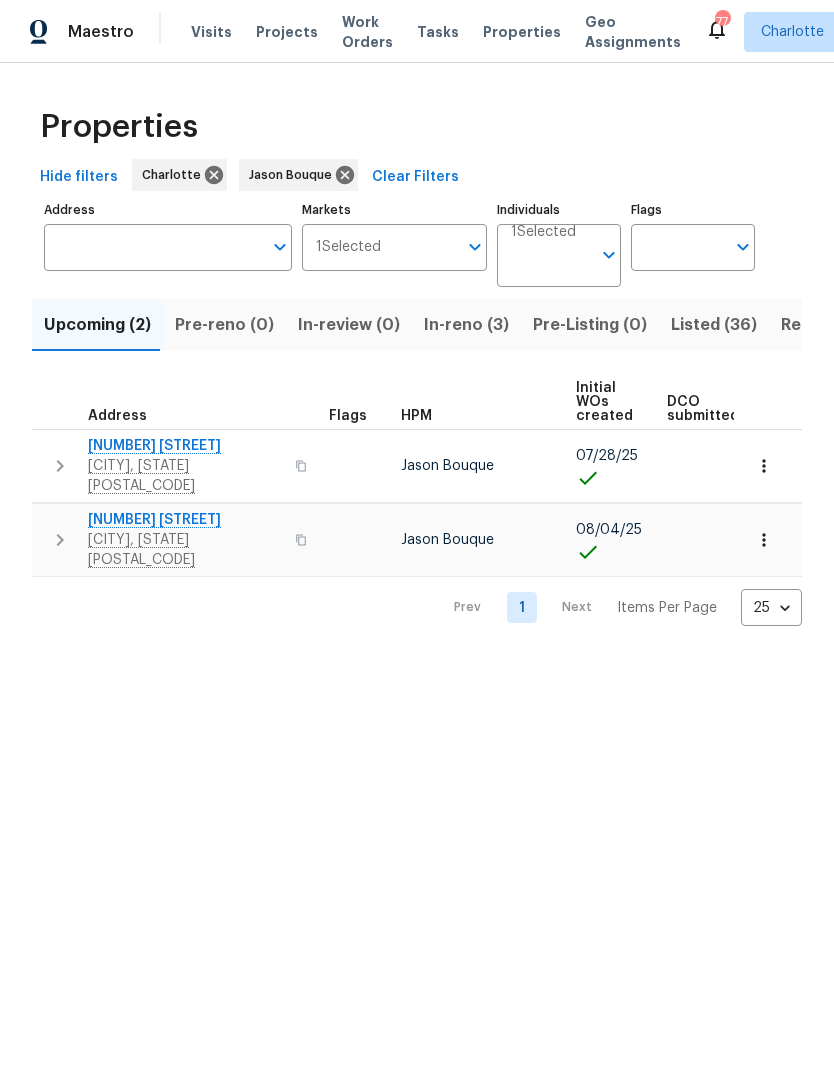 click on "In-reno (3)" at bounding box center (466, 325) 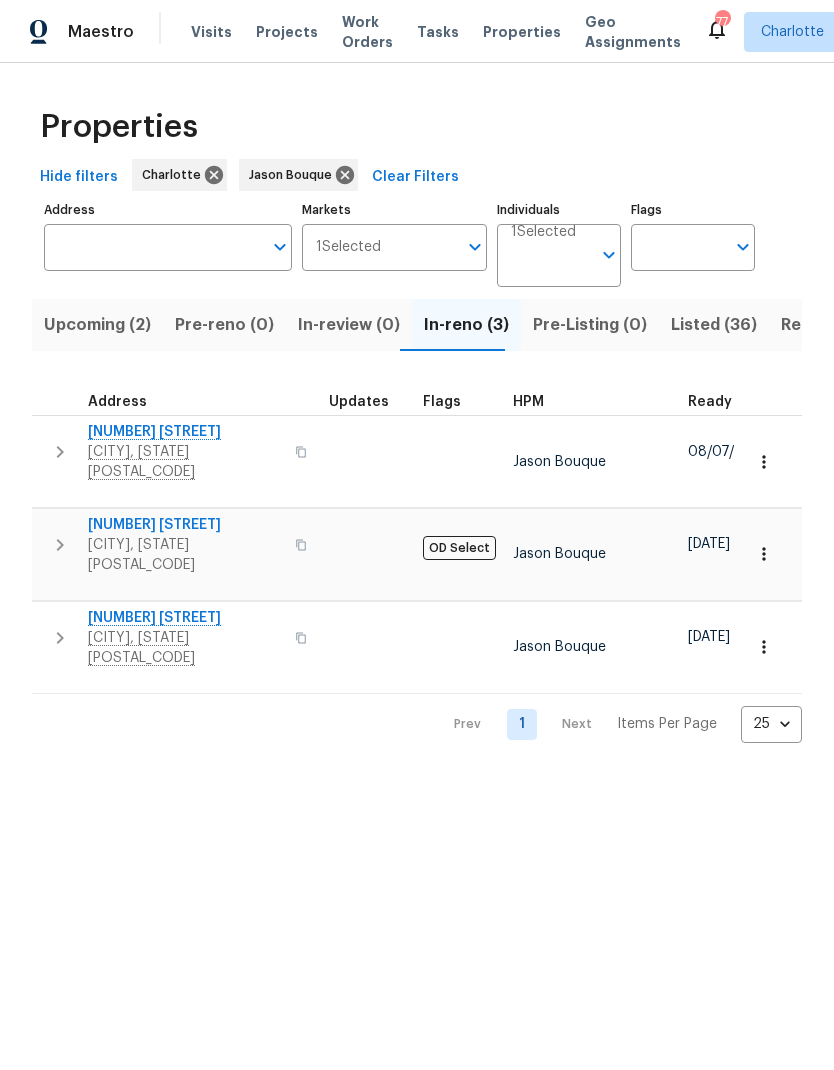 click at bounding box center (60, 452) 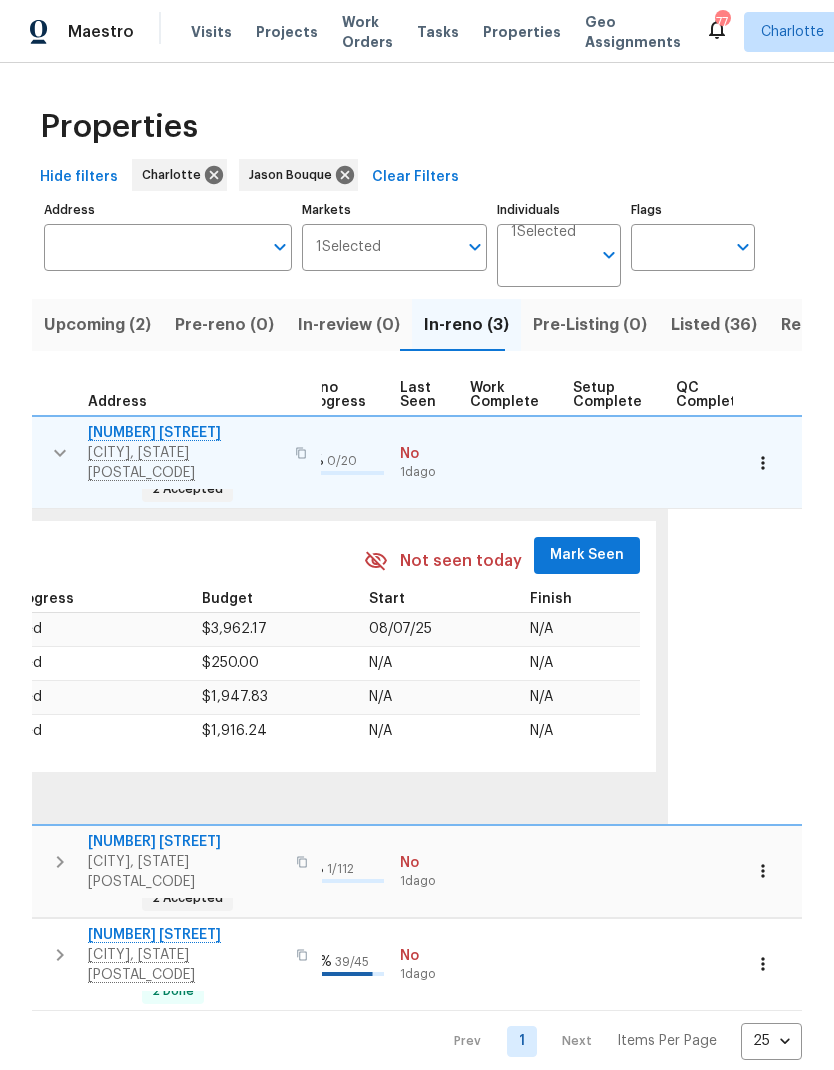 scroll, scrollTop: 0, scrollLeft: 953, axis: horizontal 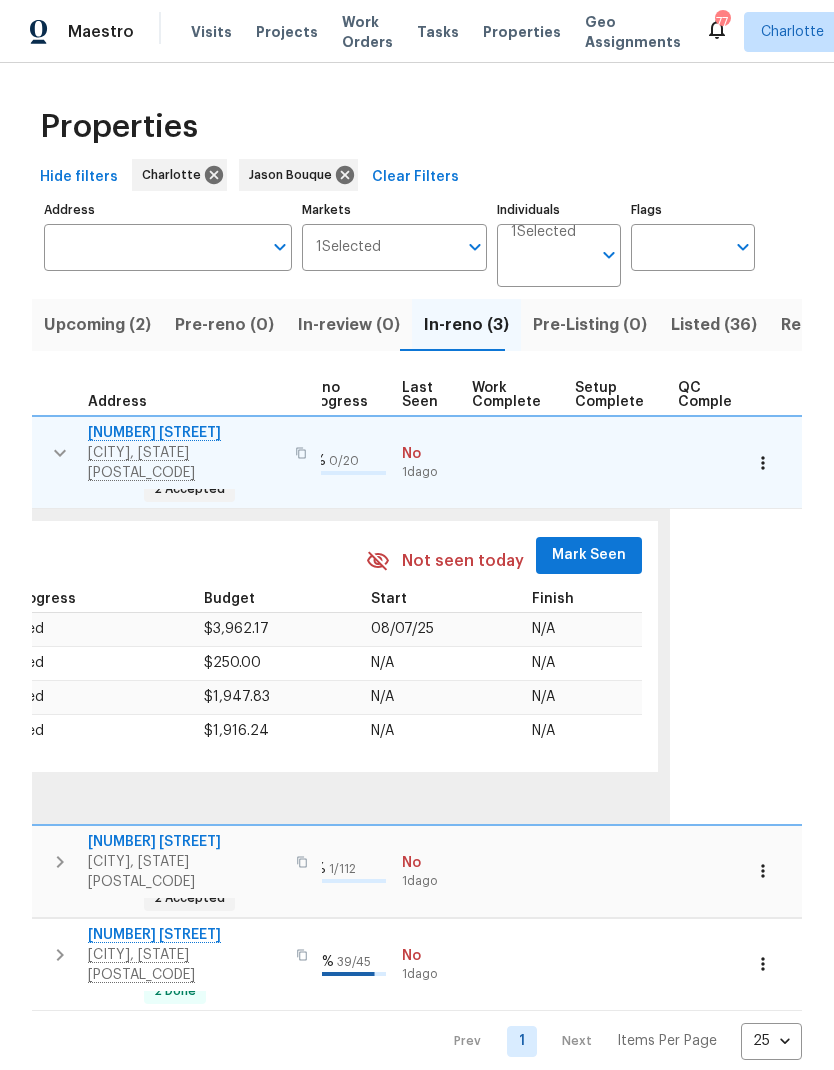 click on "Mark Seen" at bounding box center (589, 555) 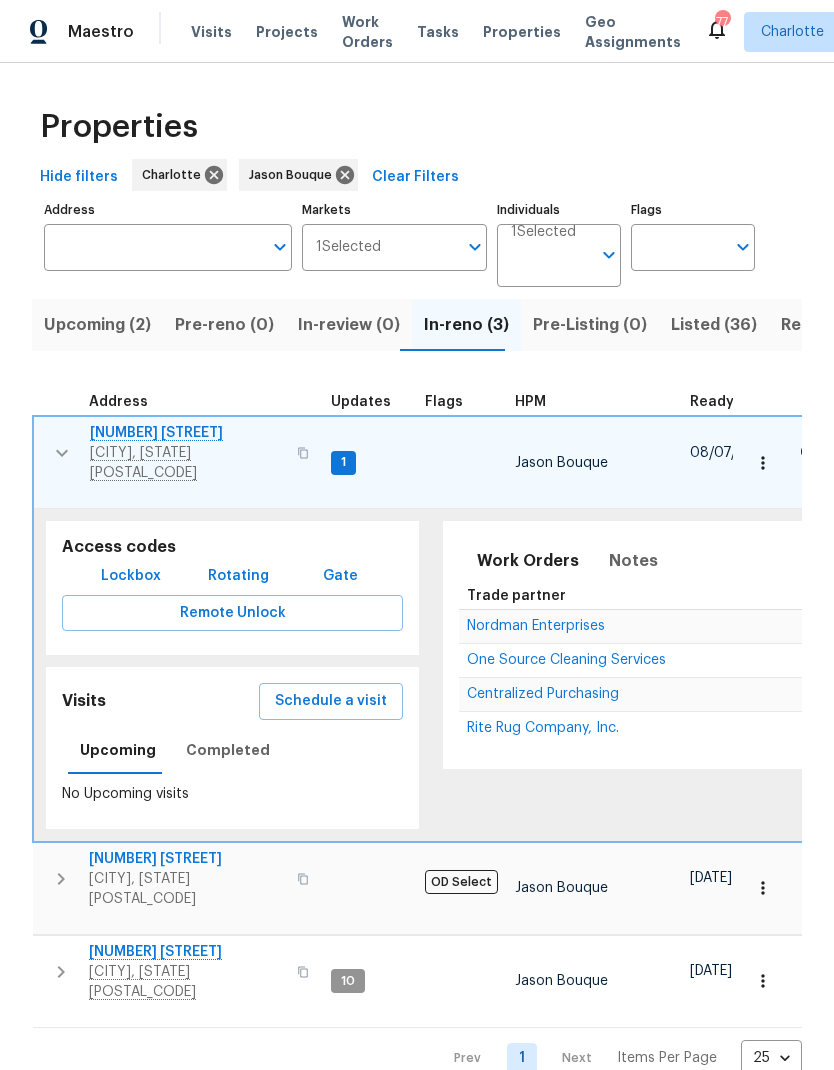 scroll, scrollTop: 16, scrollLeft: 0, axis: vertical 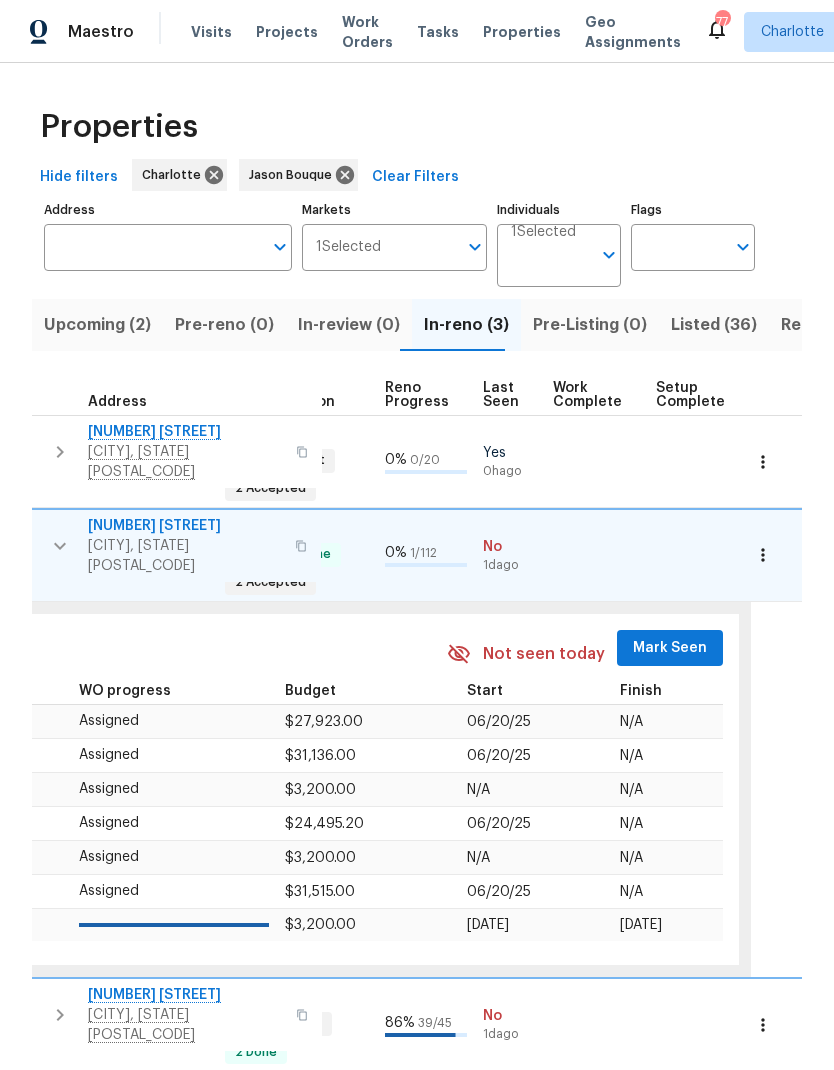 click on "Mark Seen" at bounding box center (670, 648) 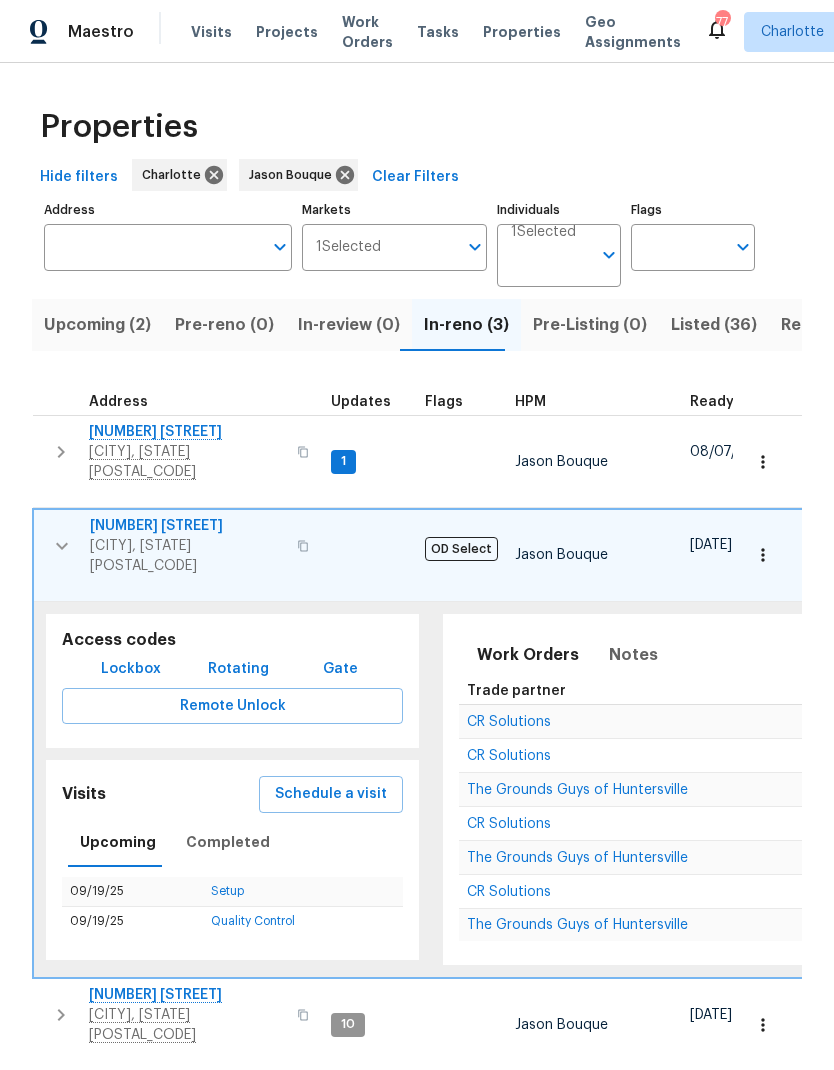 scroll, scrollTop: 16, scrollLeft: 0, axis: vertical 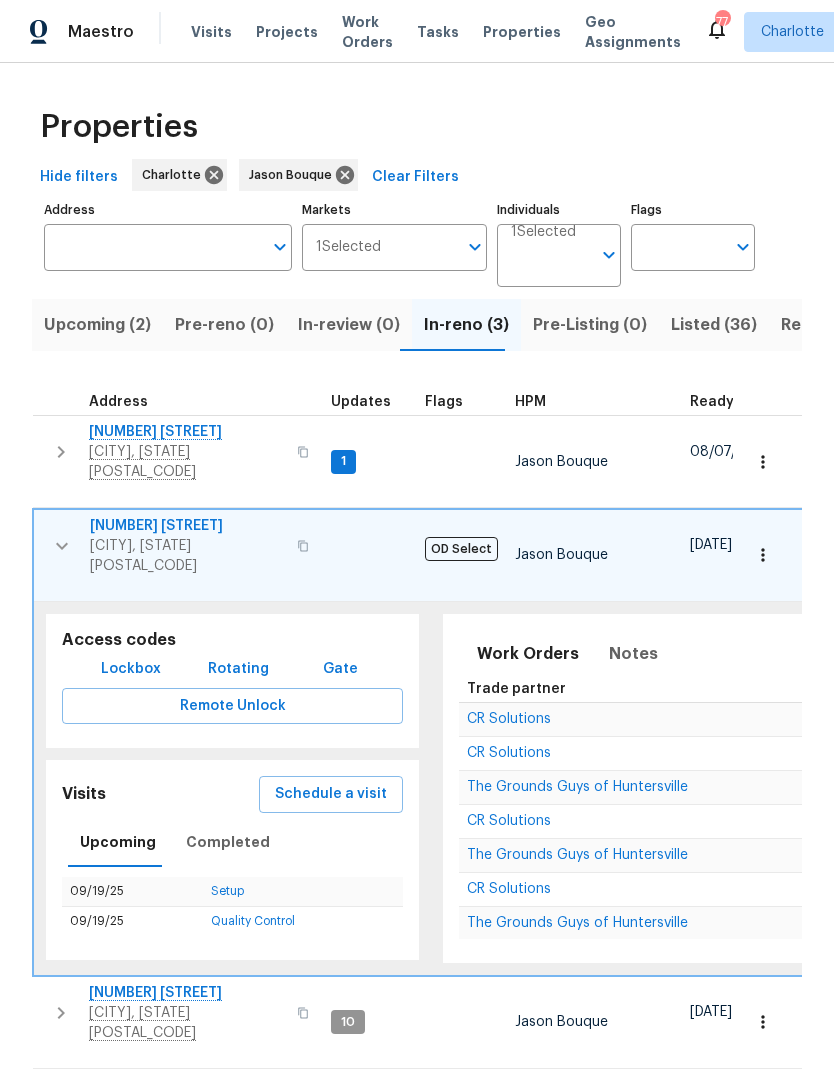 click 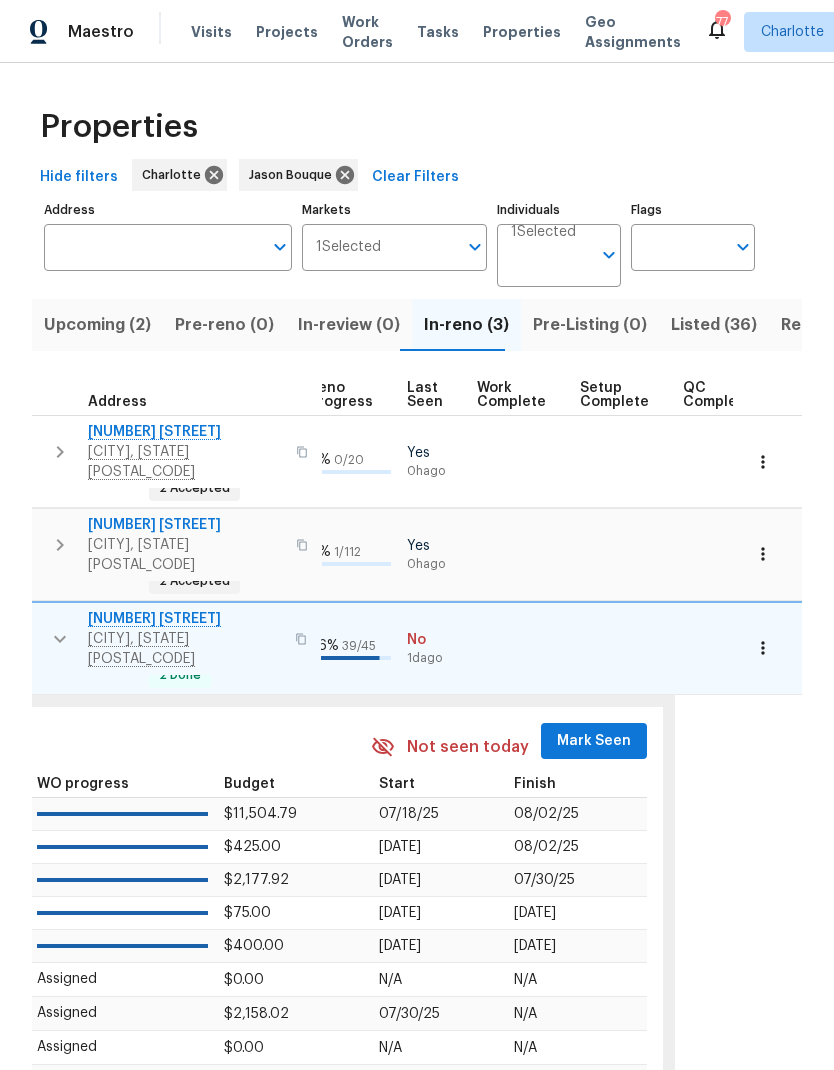 scroll, scrollTop: 0, scrollLeft: 946, axis: horizontal 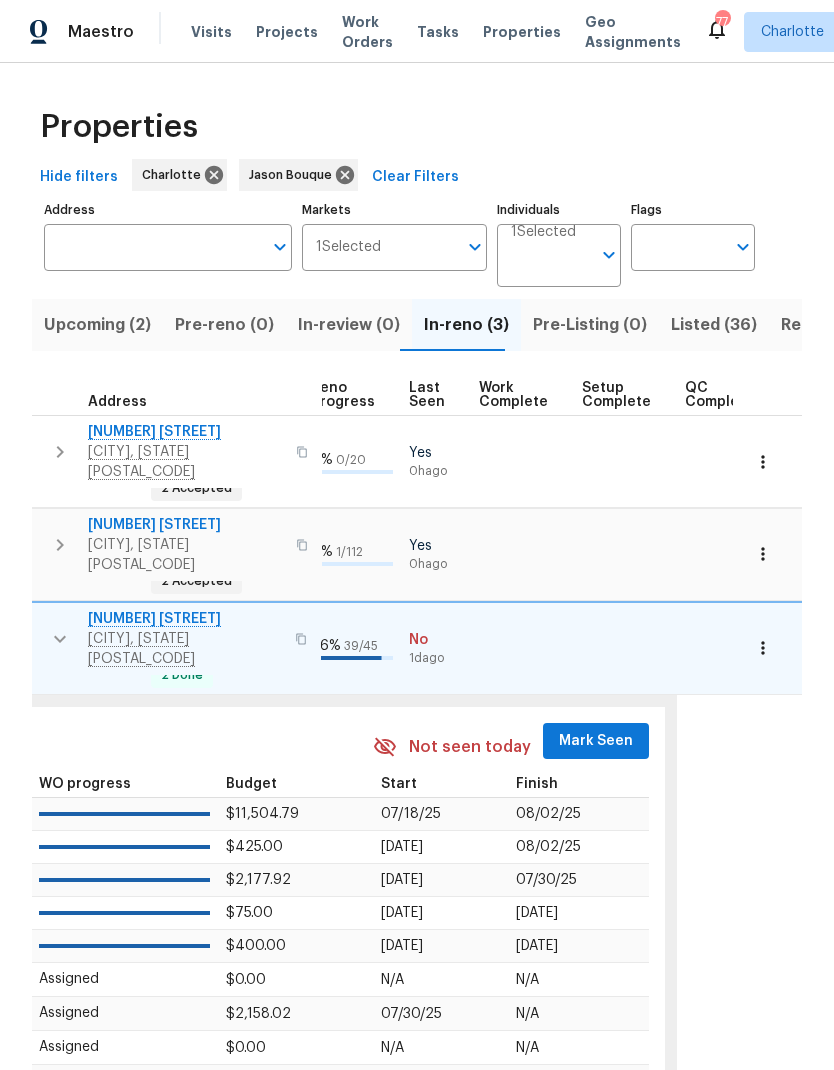 click on "Mark Seen" at bounding box center (596, 741) 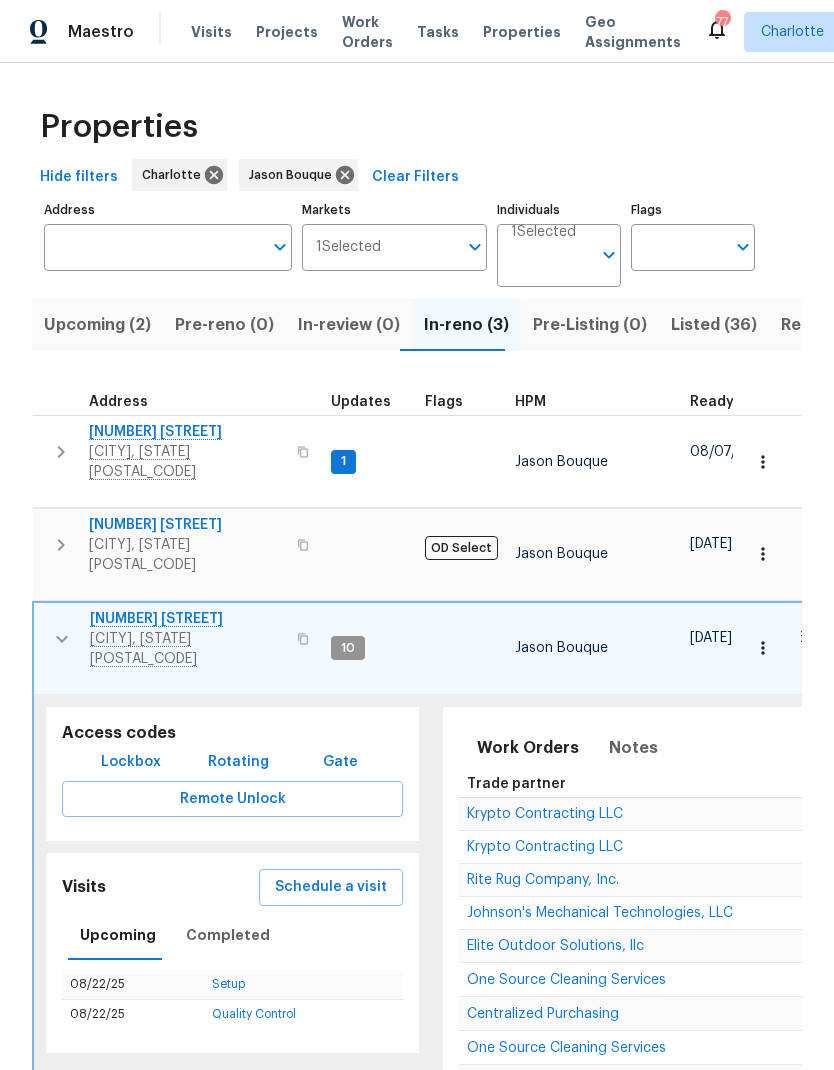 scroll, scrollTop: 0, scrollLeft: 0, axis: both 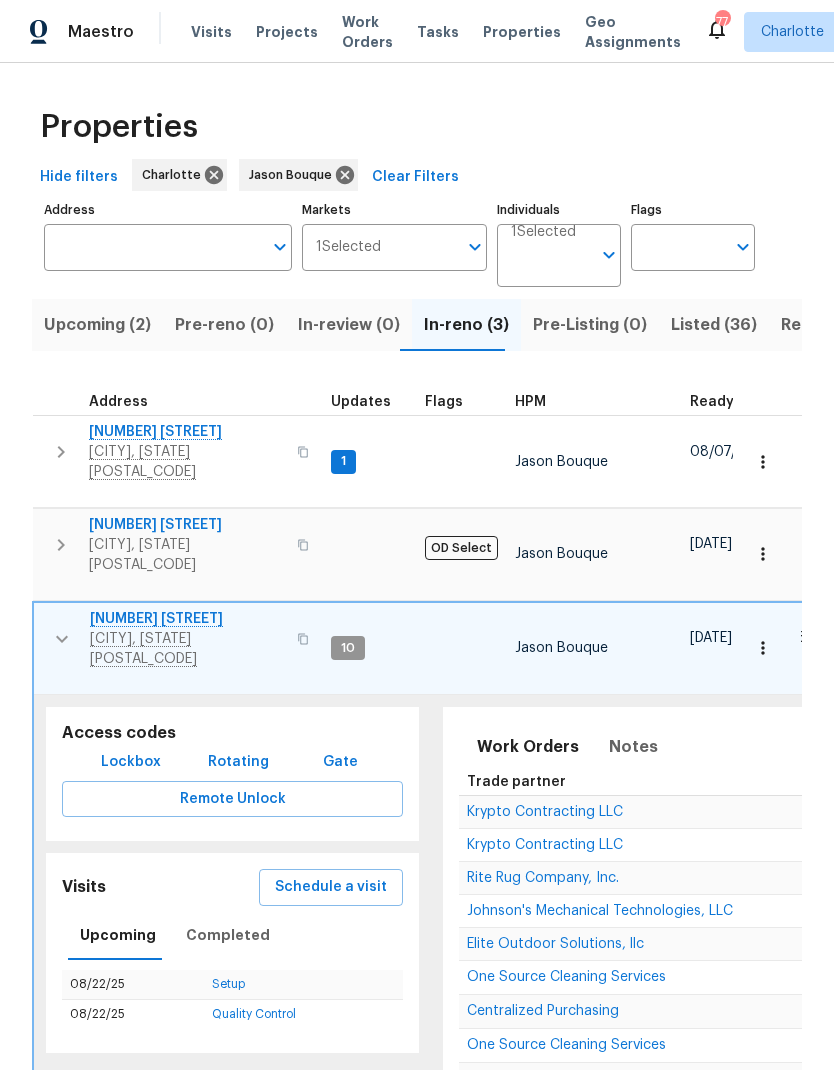 click 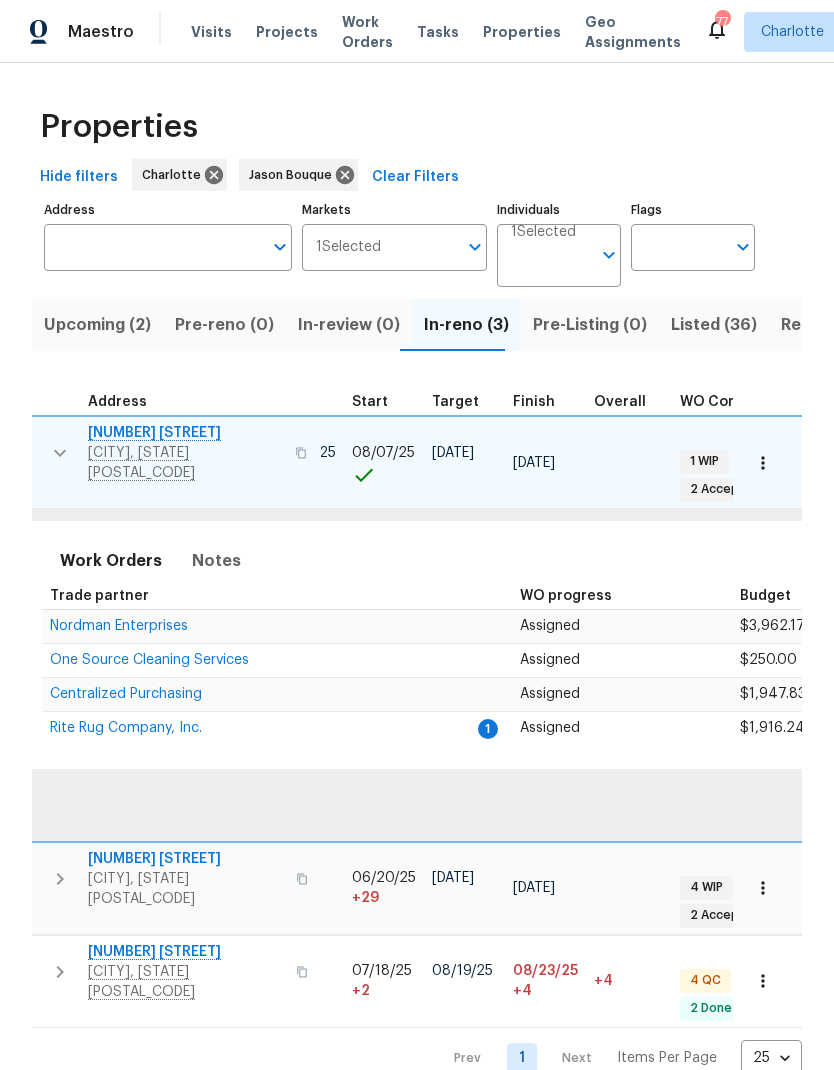 scroll, scrollTop: 12, scrollLeft: 419, axis: both 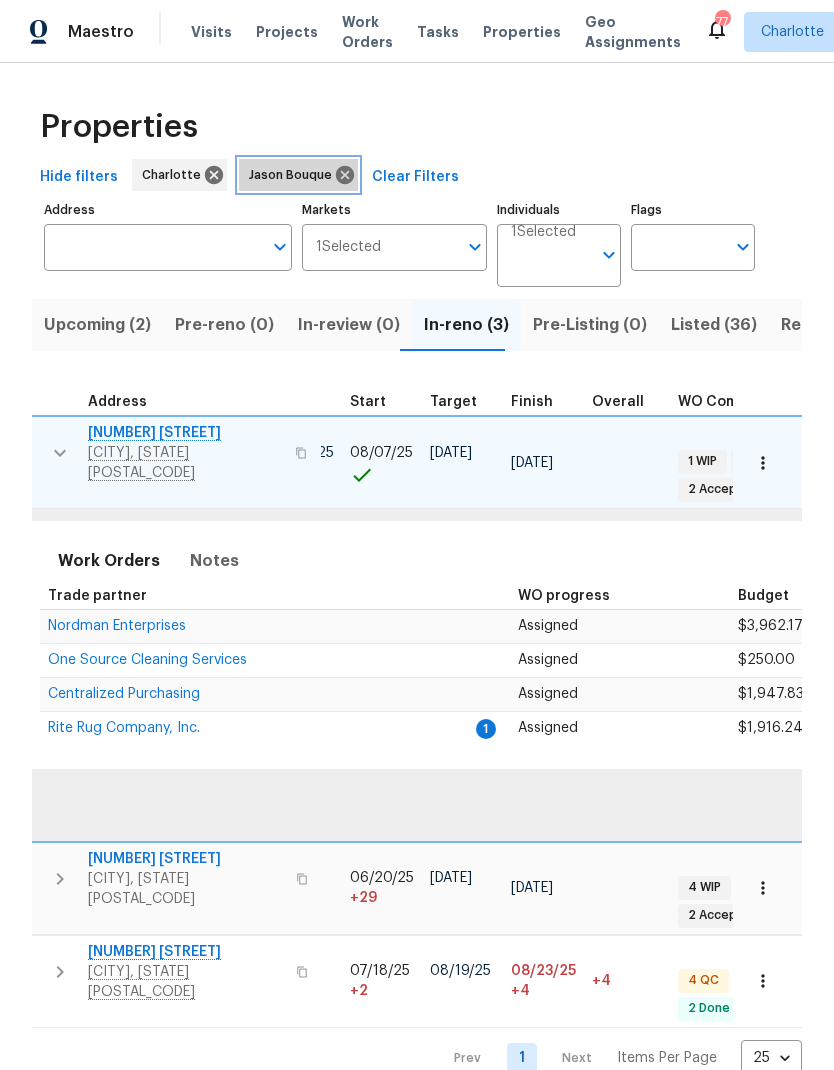 click 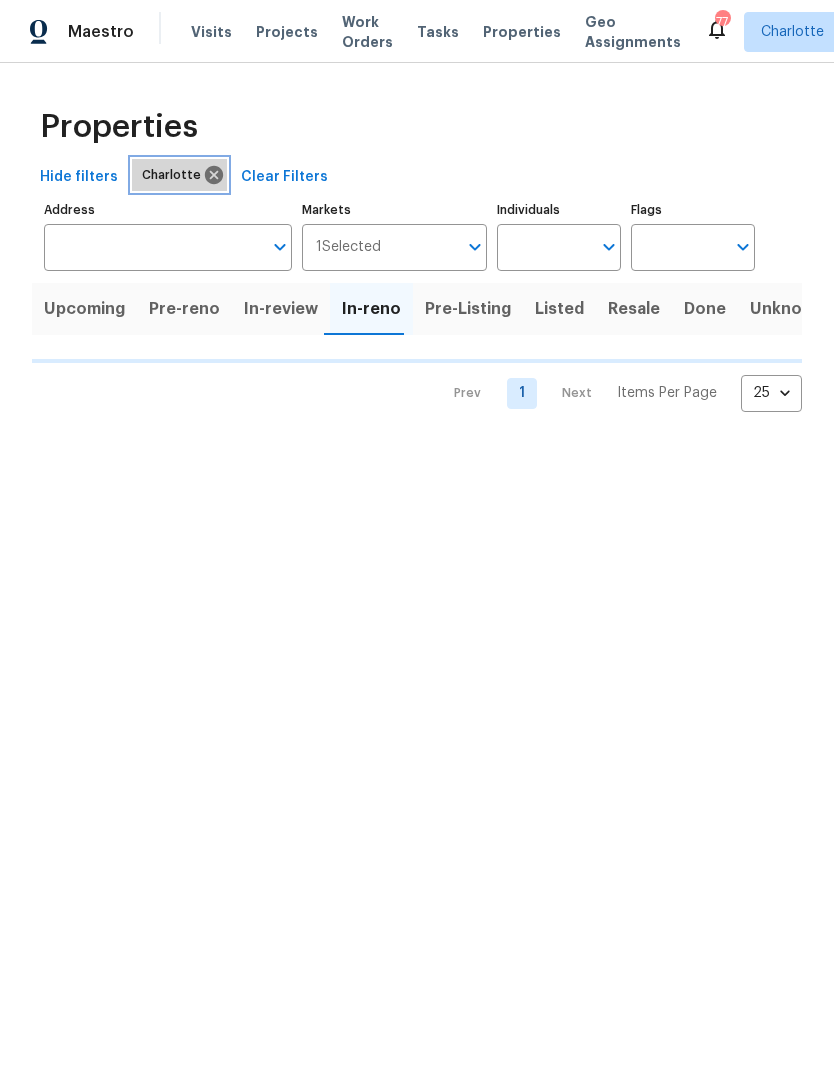 click 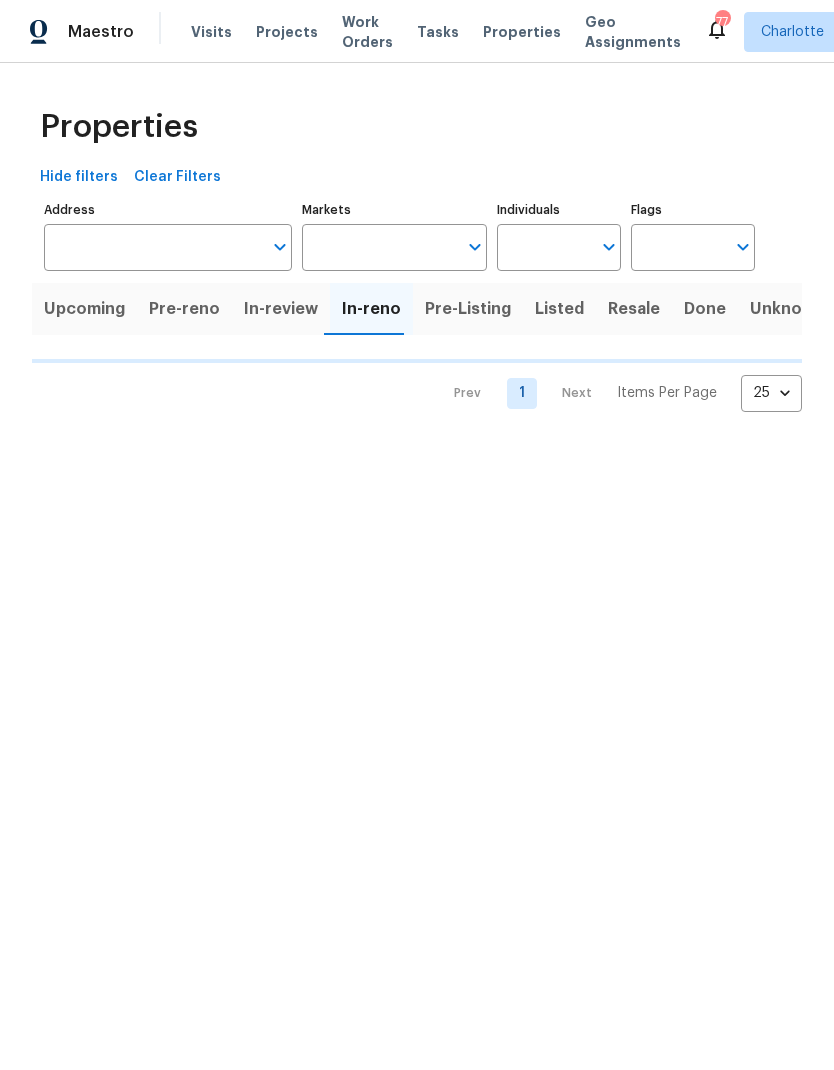 click on "Address" at bounding box center [153, 247] 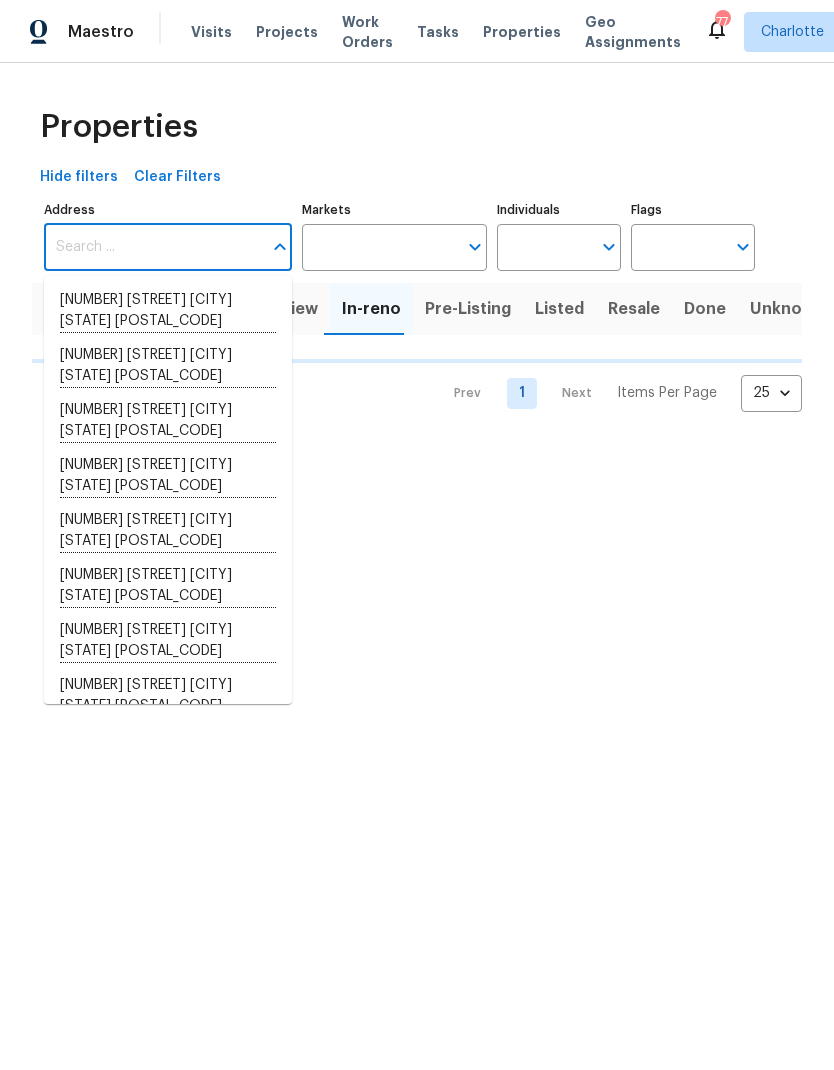 type on "4" 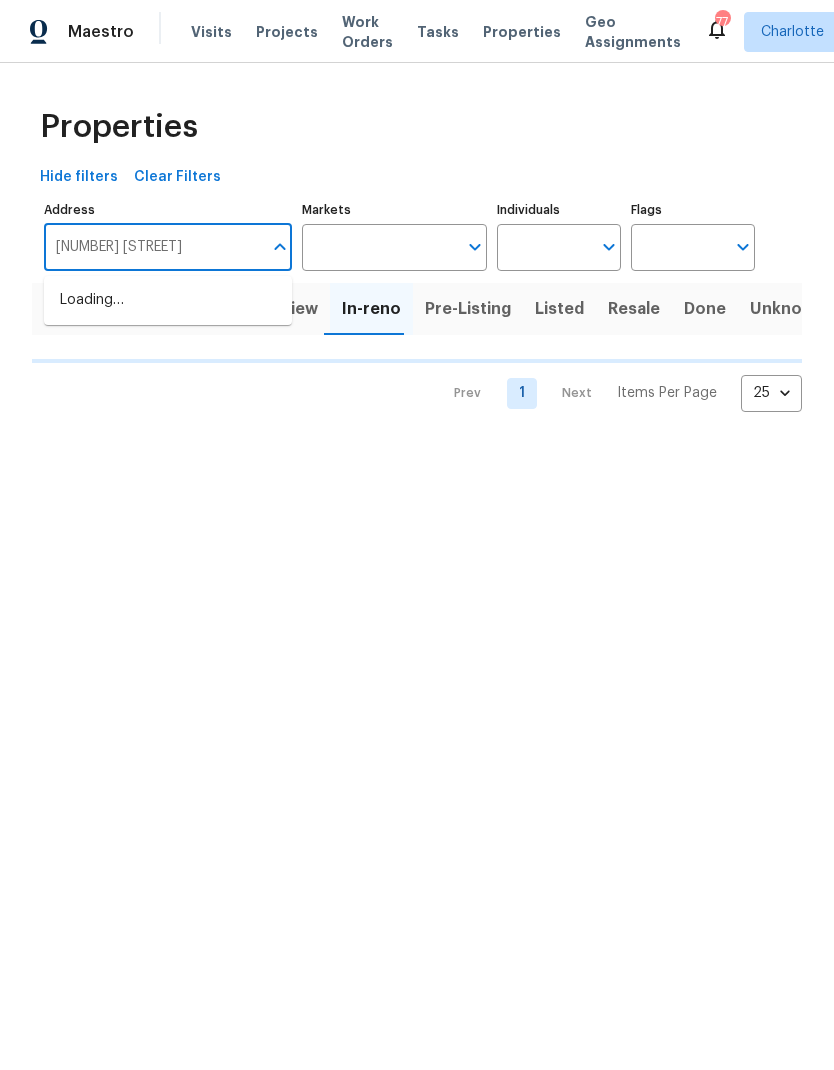 type on "[NUMBER] [STREET]" 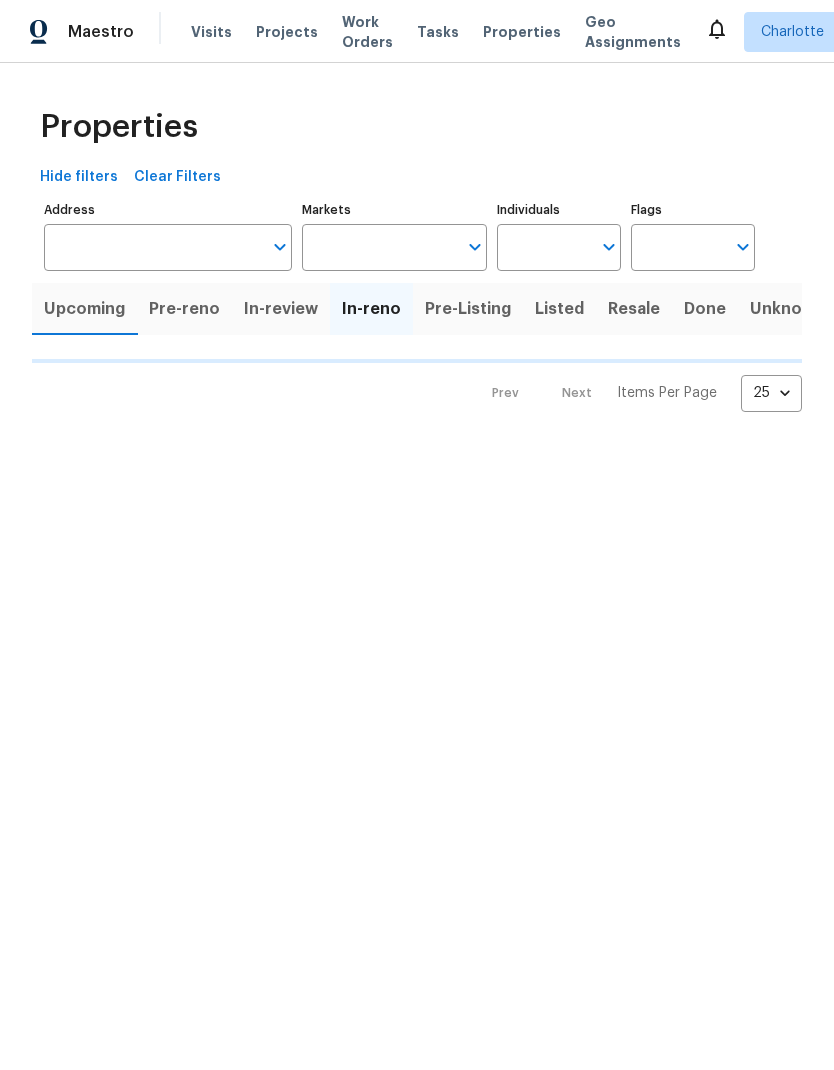 scroll, scrollTop: 0, scrollLeft: 0, axis: both 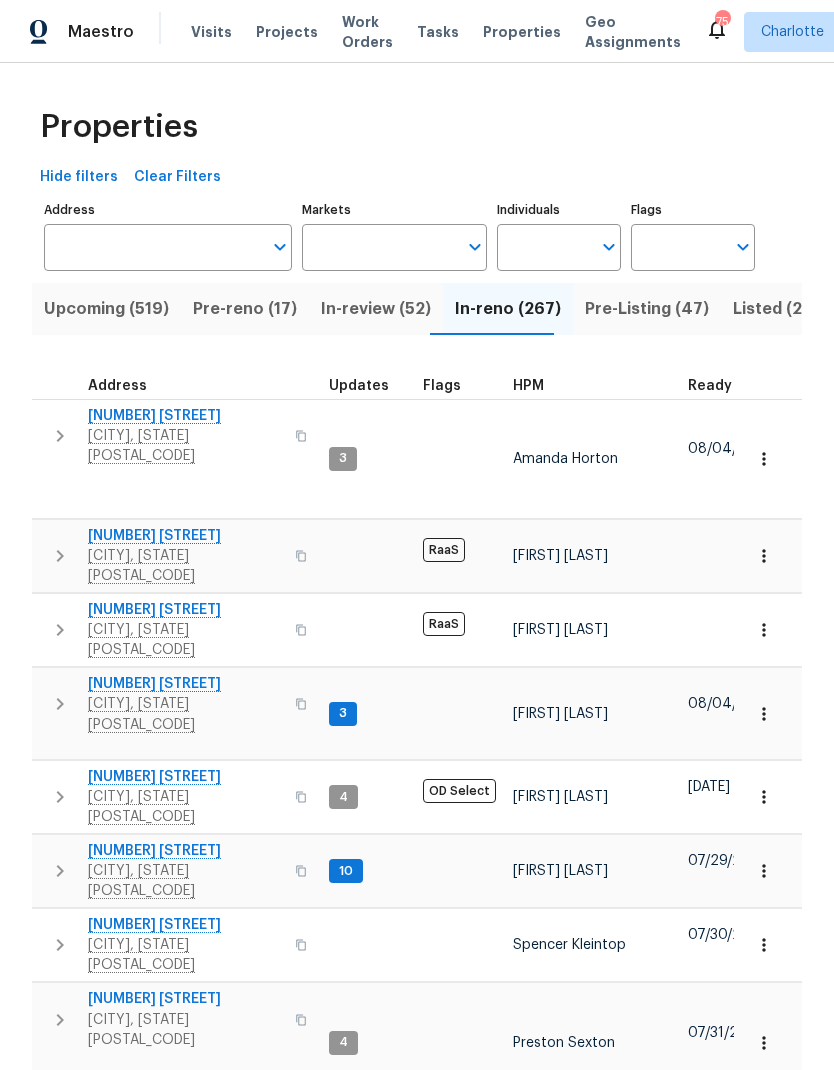 click on "Address" at bounding box center (153, 247) 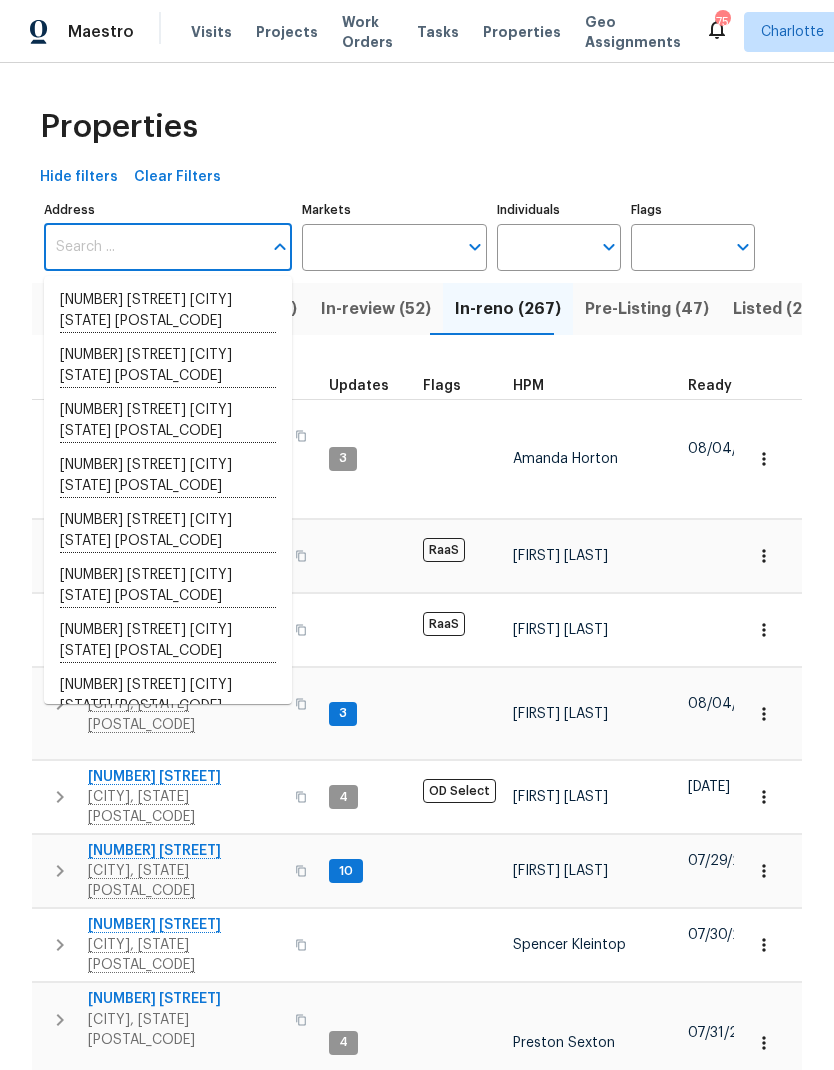 click on "Address" at bounding box center [153, 247] 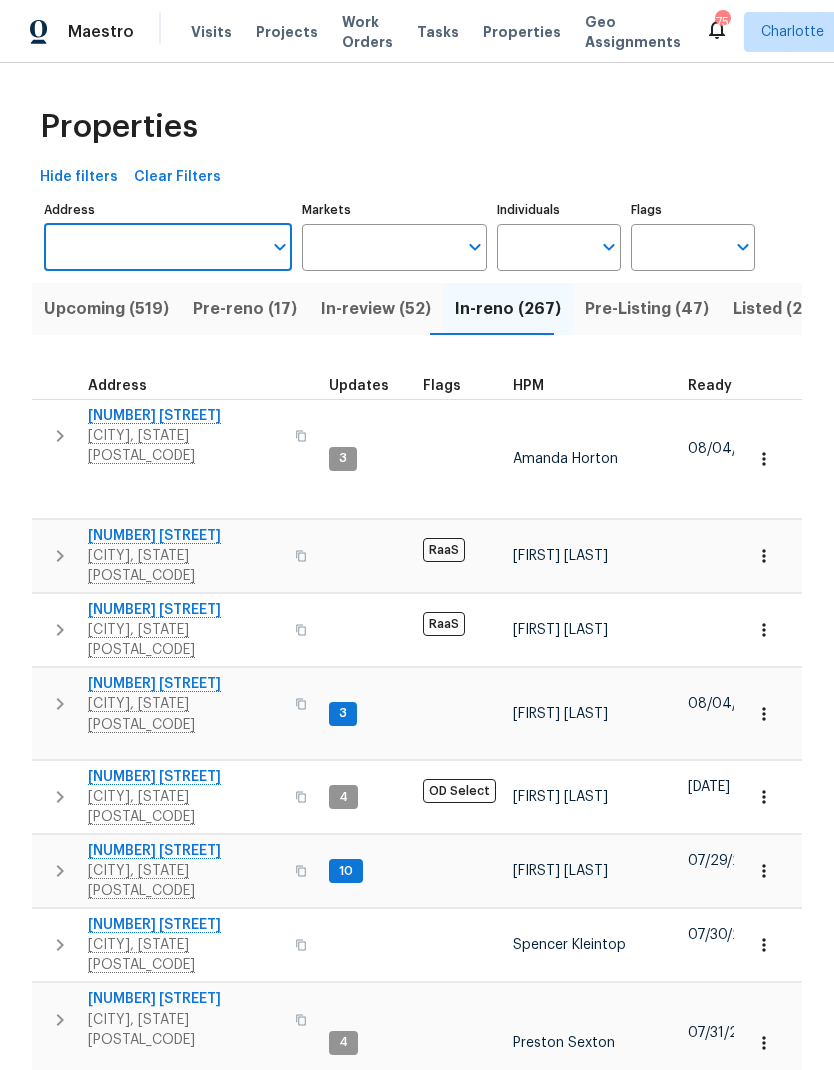 paste on "[NUMBER] [STREET] Unit [LETTER], [CITY], [STATE] [POSTAL_CODE]" 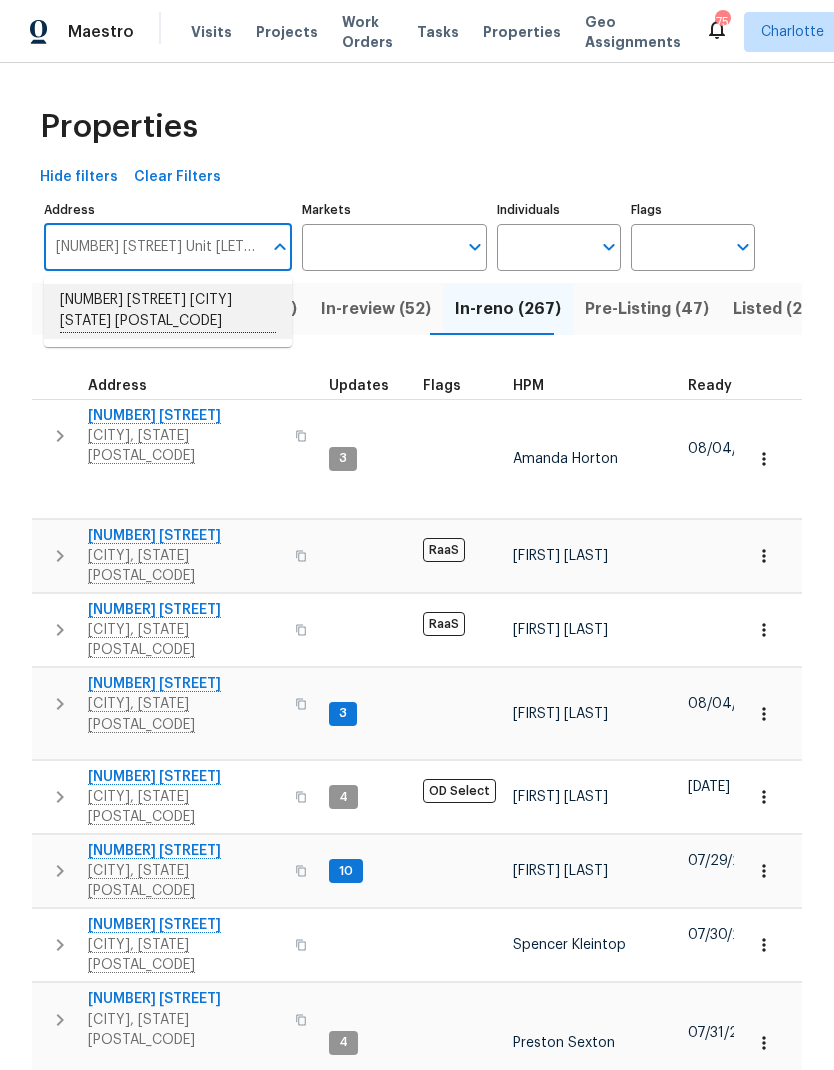 click on "4616 Lawndale Dr Unit E Greensboro NC 27455" at bounding box center [168, 311] 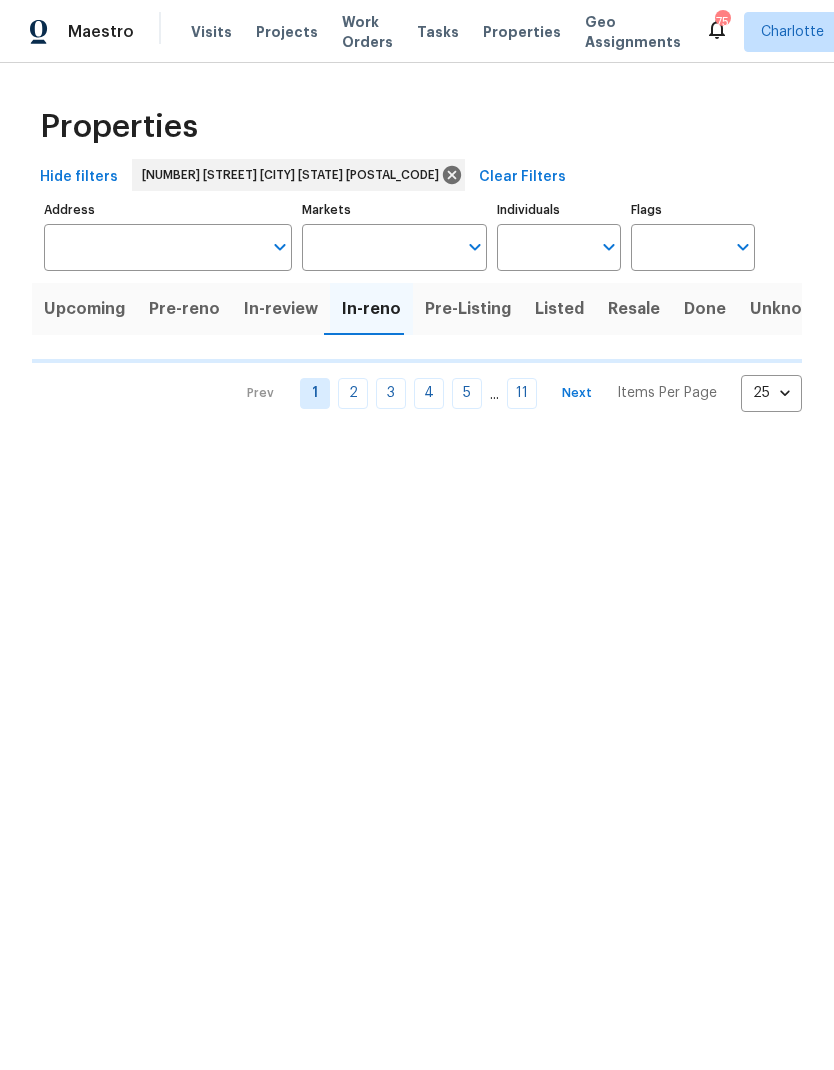type on "4616 Lawndale Dr Unit E Greensboro NC 27455" 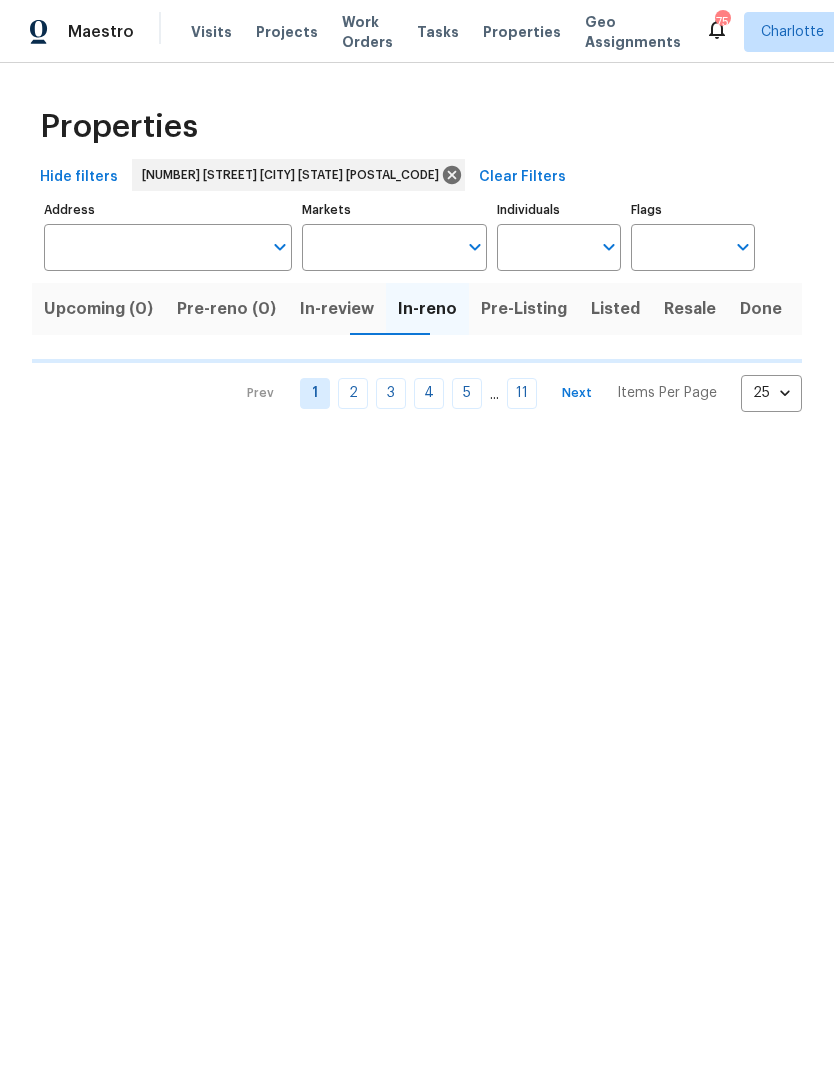 type on "4616 Lawndale Dr Unit E Greensboro NC 27455" 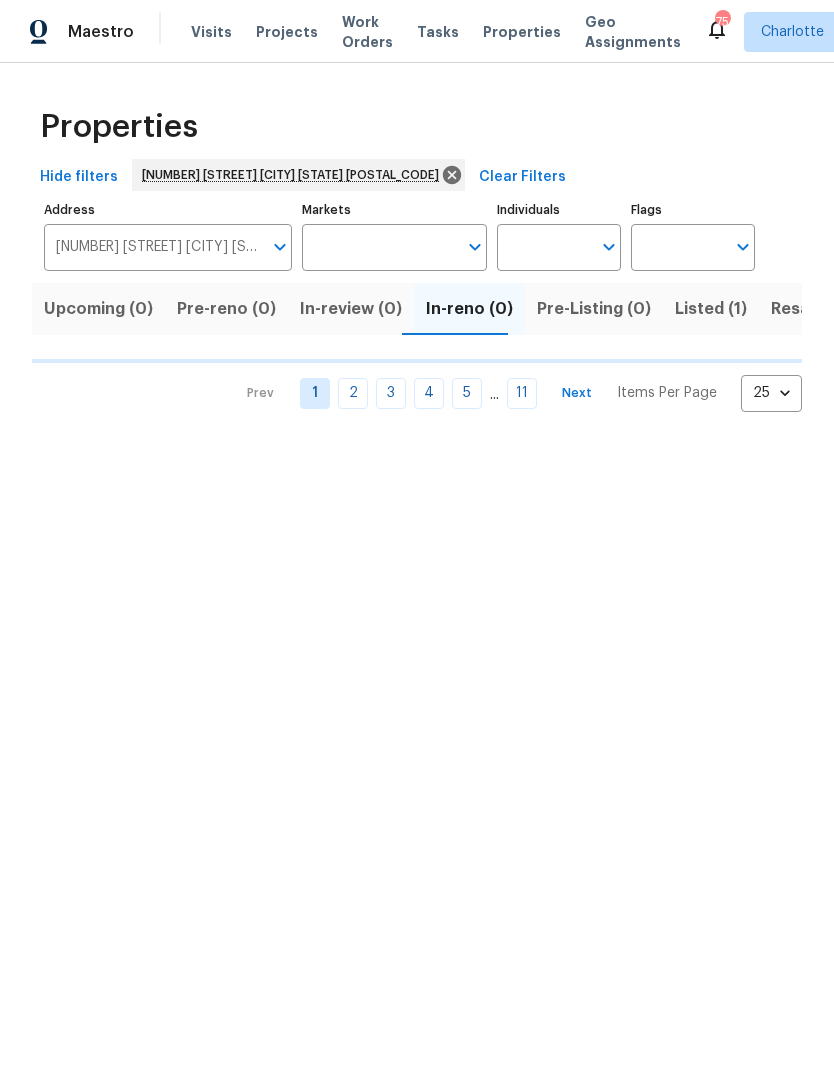 click on "Listed (1)" at bounding box center (711, 309) 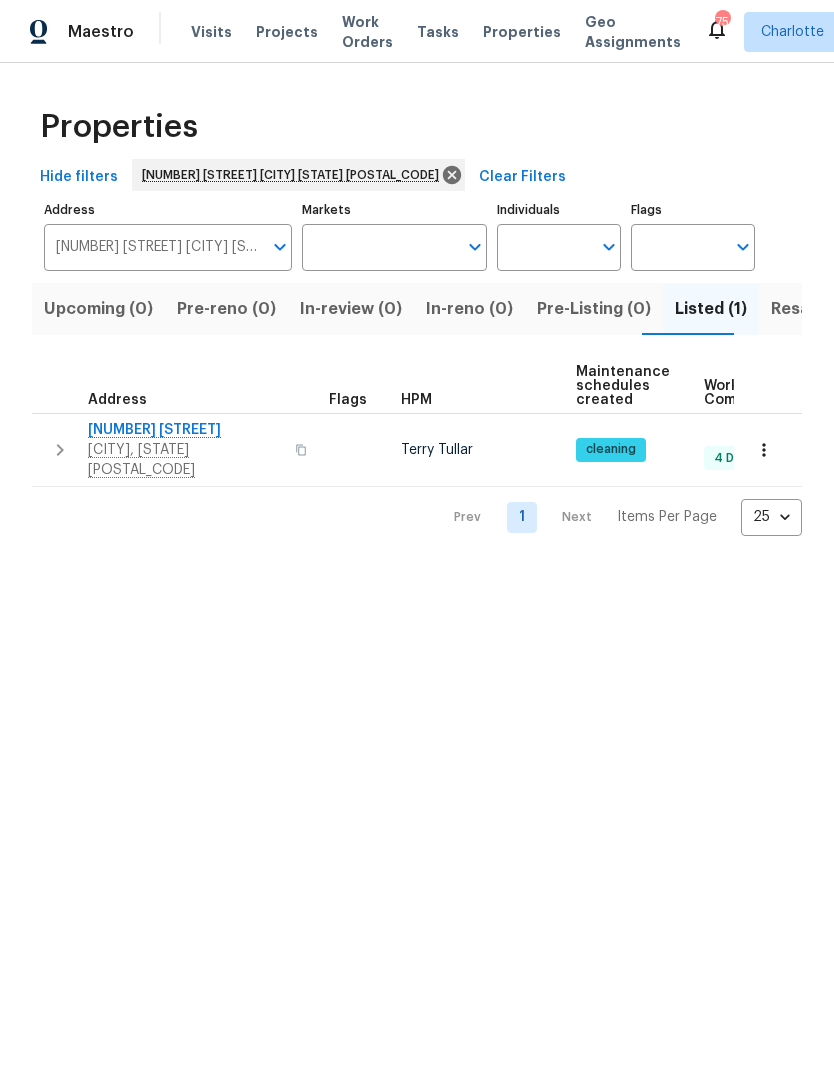 click on "4616 Lawndale Dr Unit E" at bounding box center [185, 430] 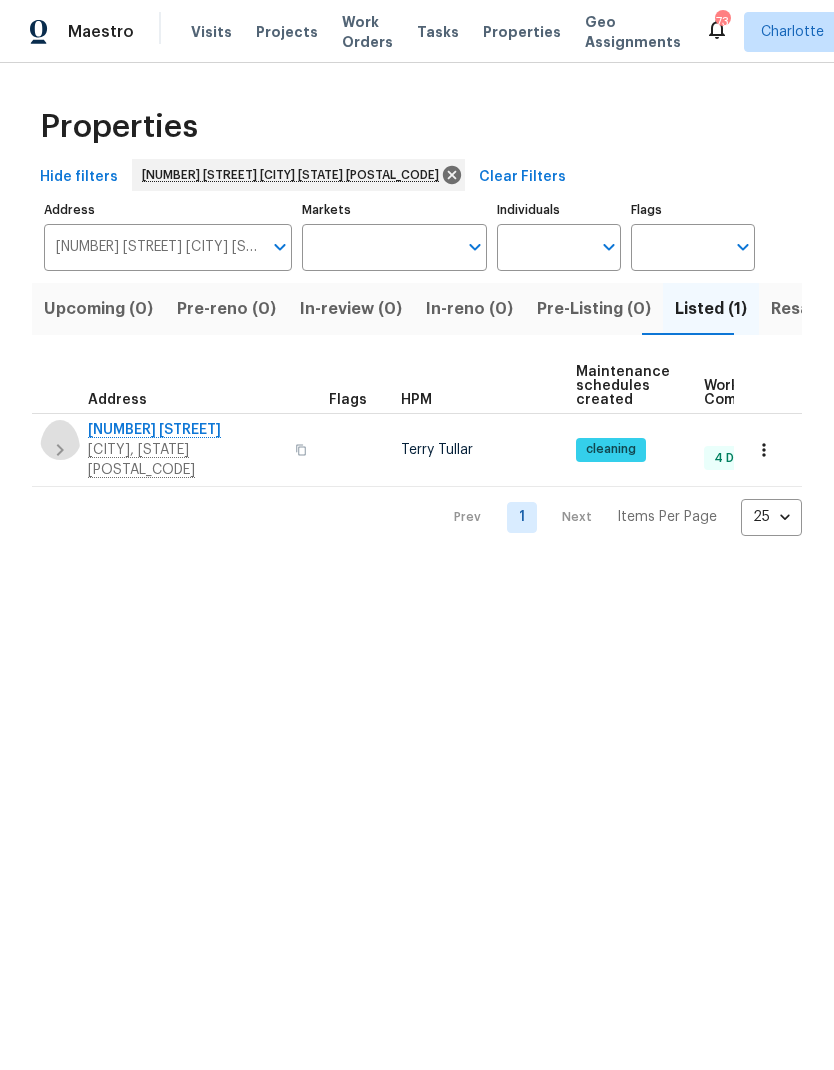 click 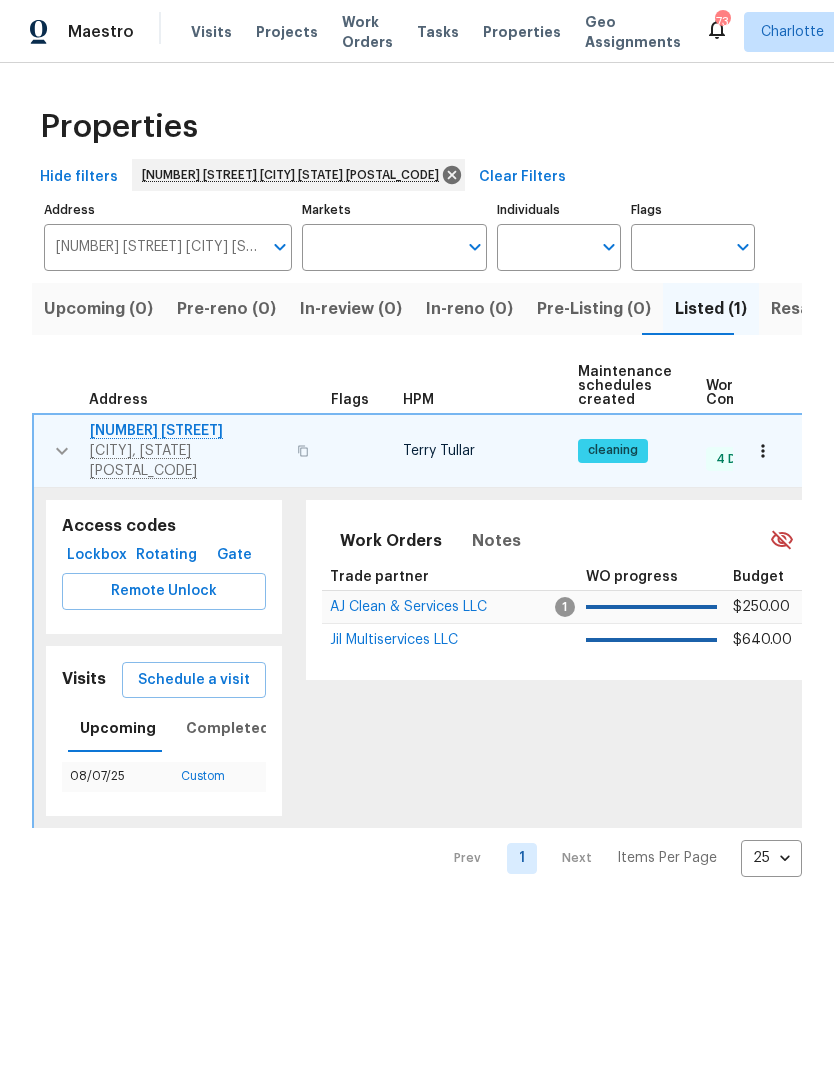click on "4616 Lawndale Dr Unit E" at bounding box center [187, 431] 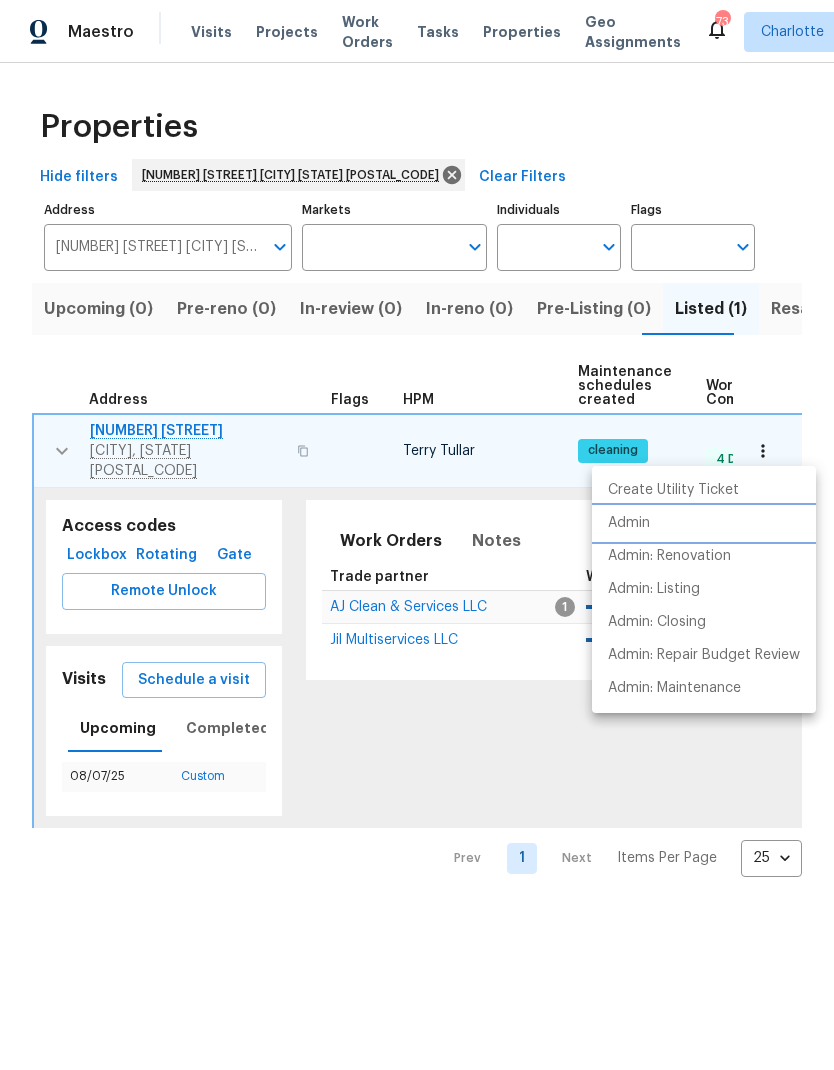click on "Admin" at bounding box center (704, 523) 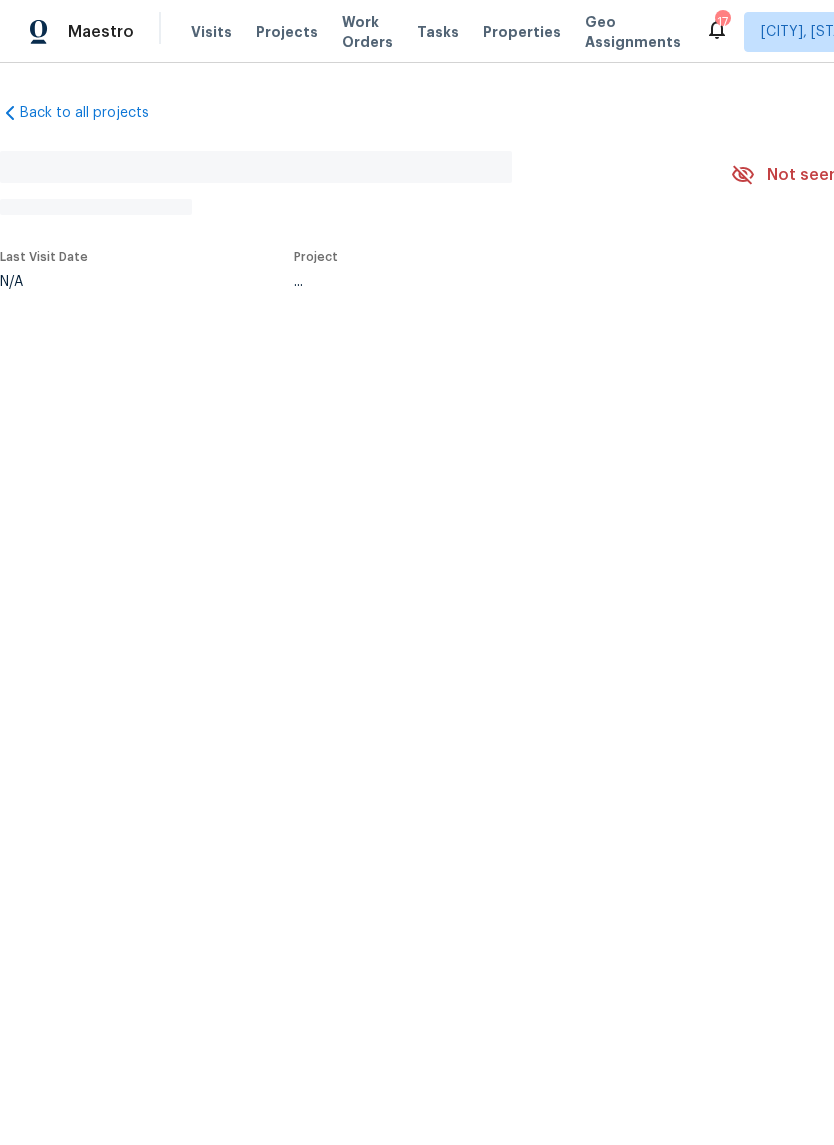 scroll, scrollTop: 0, scrollLeft: 0, axis: both 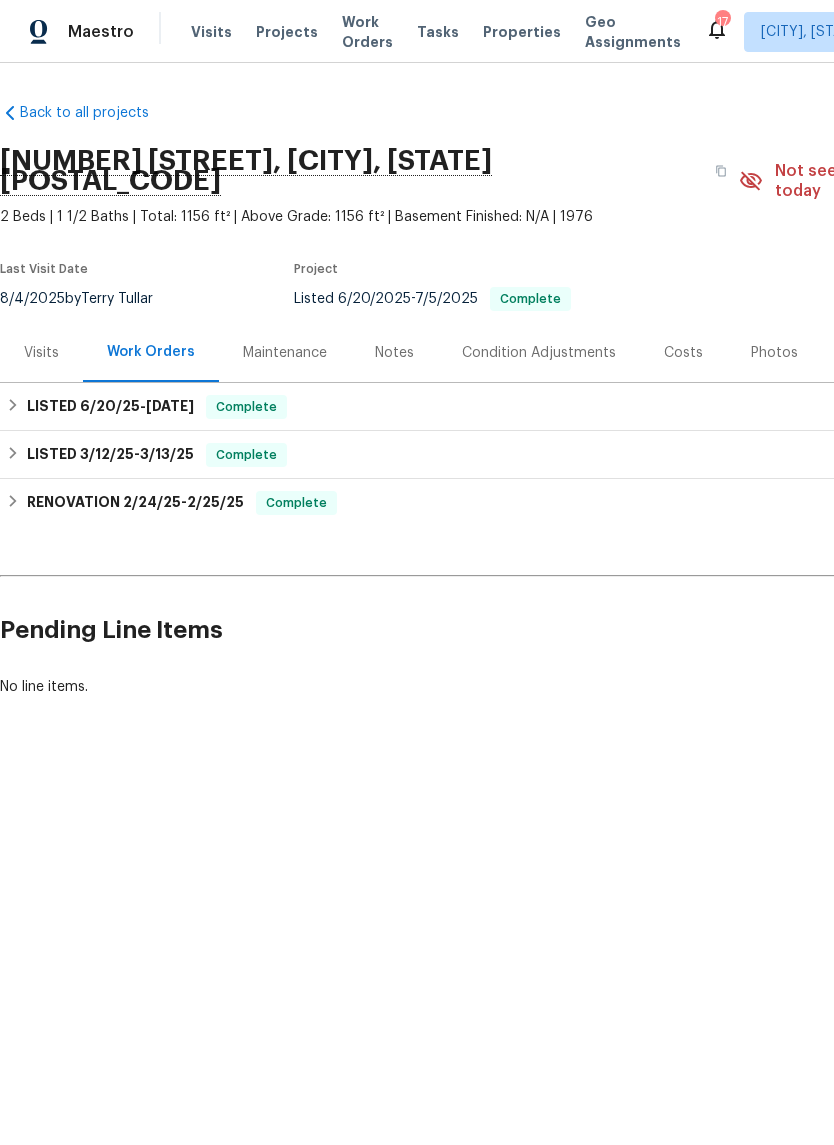 click on "Visits" at bounding box center (41, 353) 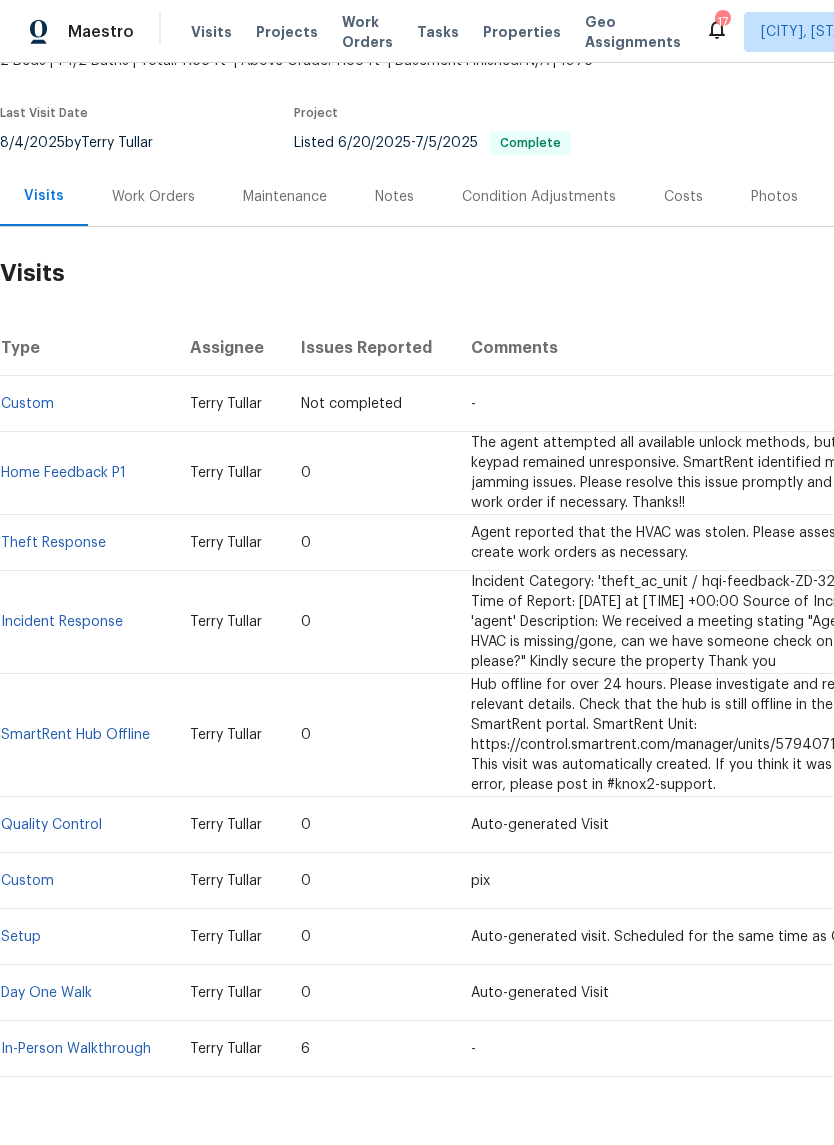 scroll, scrollTop: 155, scrollLeft: 0, axis: vertical 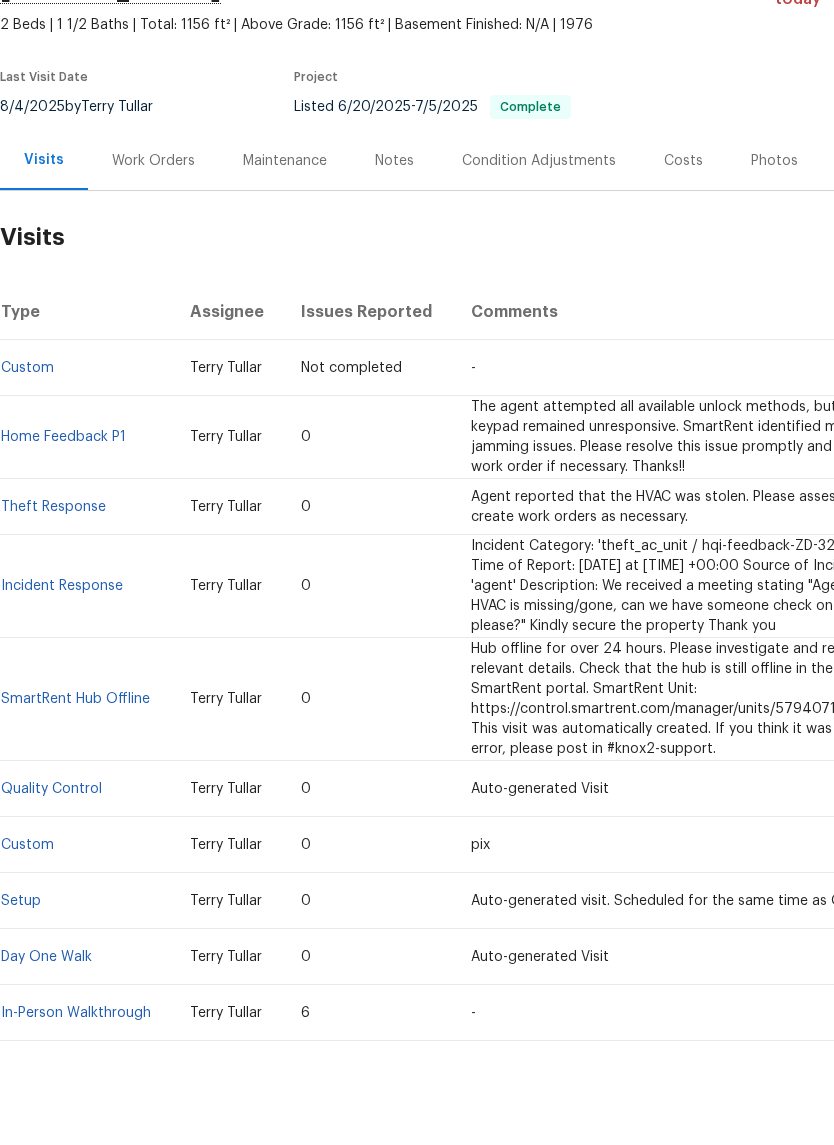 click on "In-Person Walkthrough" at bounding box center (76, 1088) 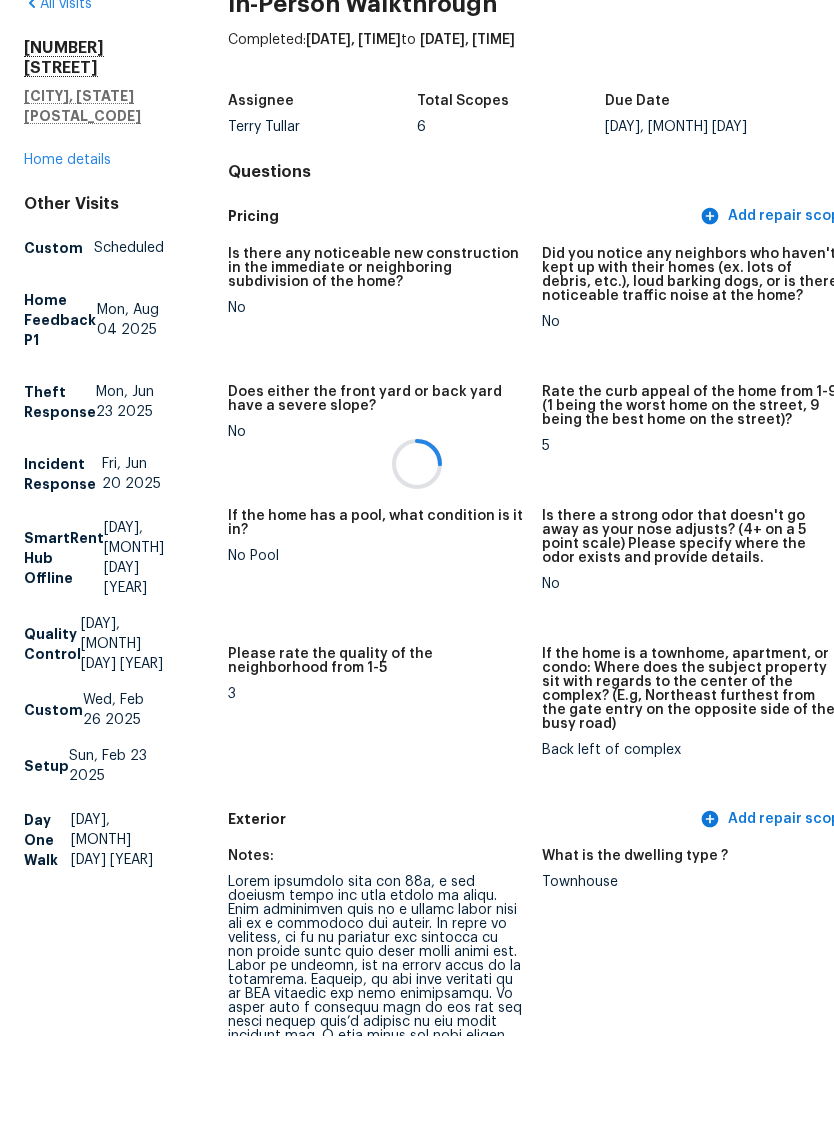 scroll, scrollTop: 49, scrollLeft: 0, axis: vertical 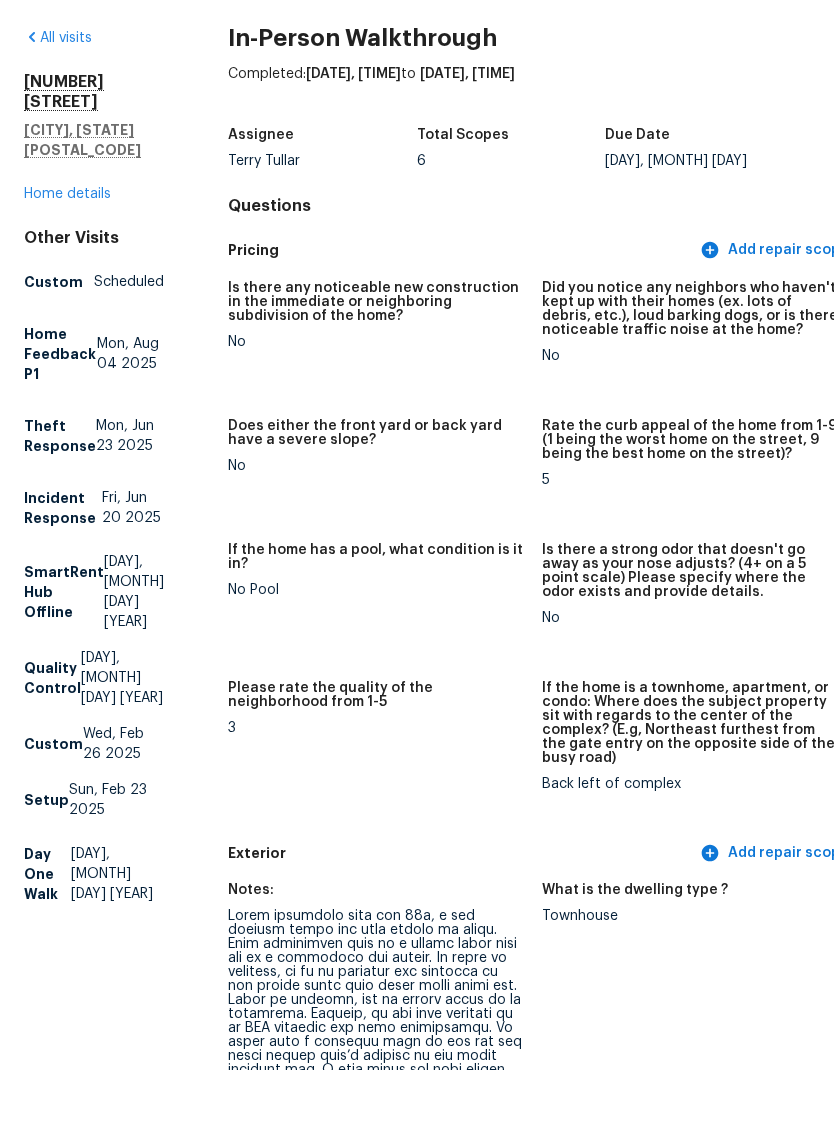 click on "Home details" at bounding box center [67, 269] 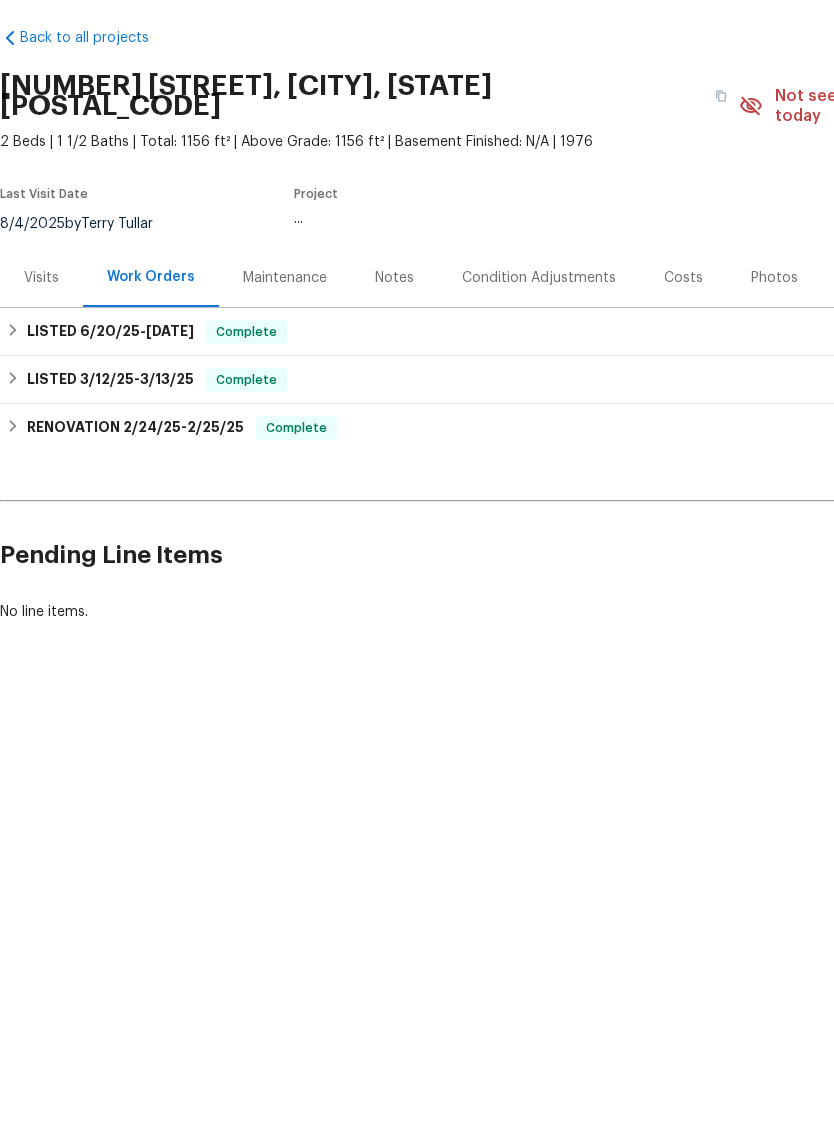 scroll, scrollTop: 0, scrollLeft: 0, axis: both 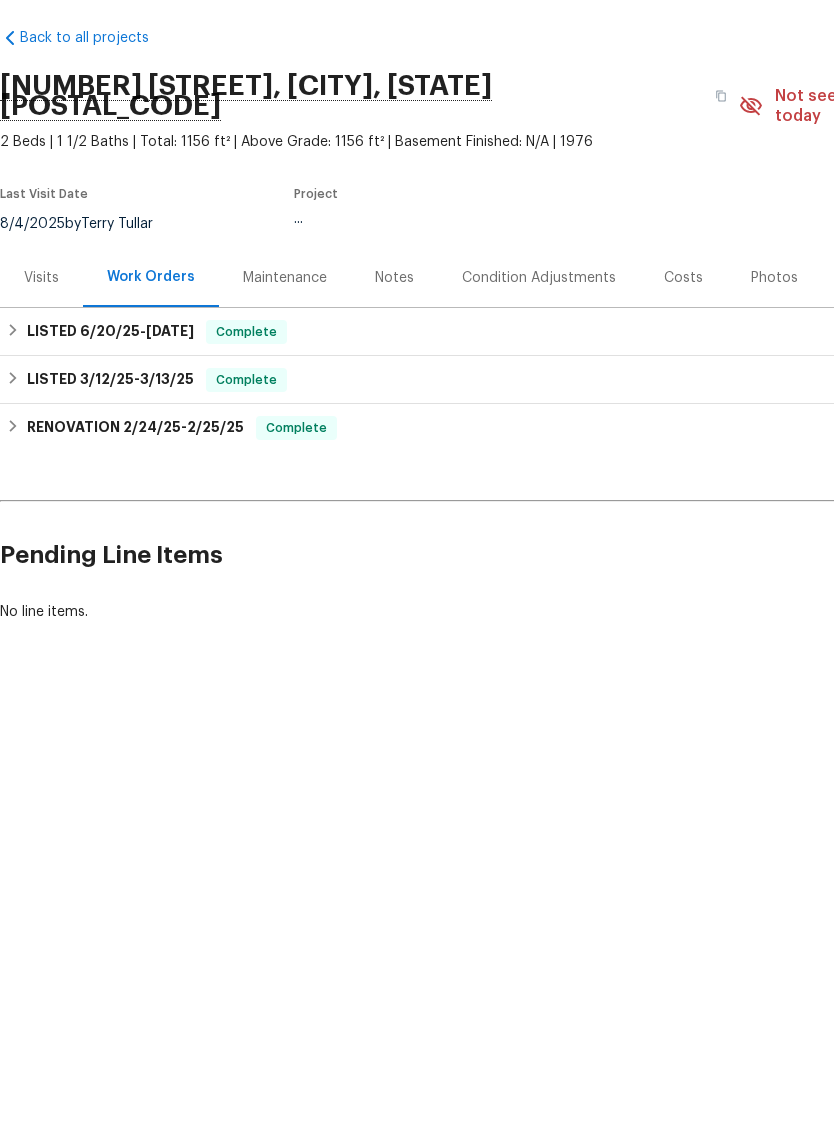 click on "Costs" at bounding box center [683, 353] 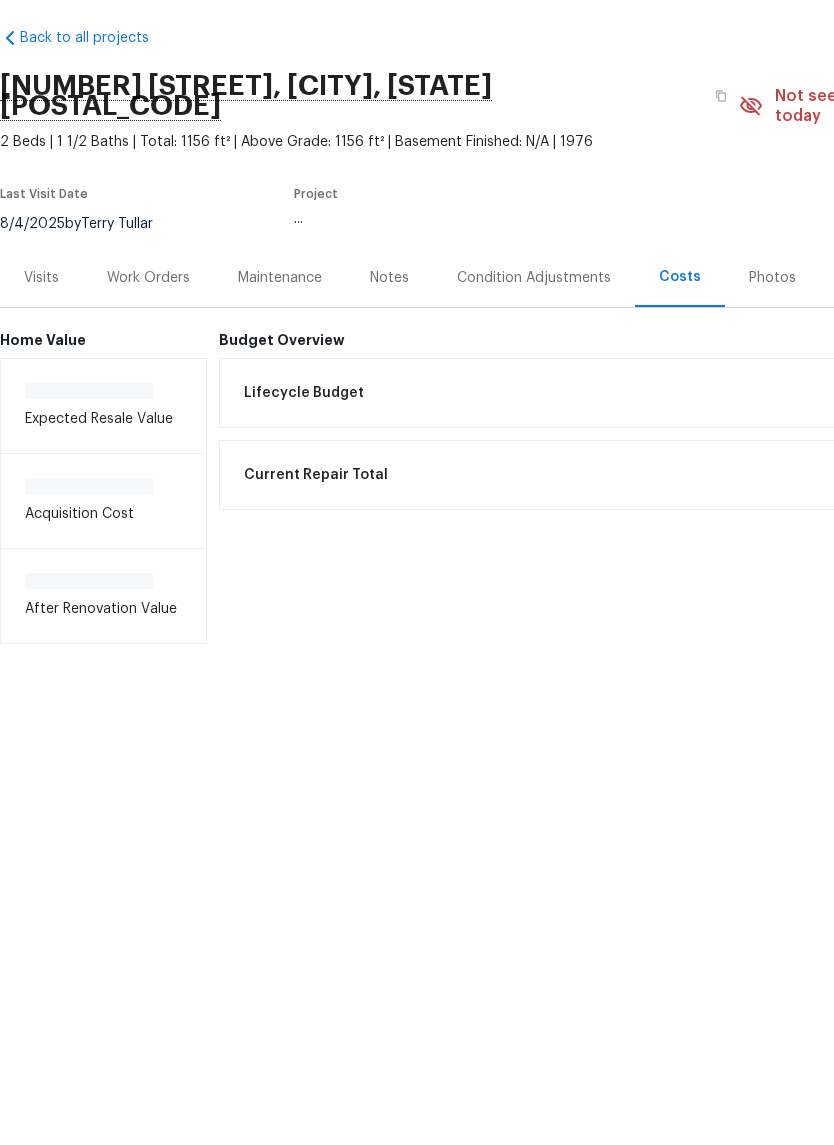 click on "Back to all projects 4616 Lawndale Dr Unit E, Greensboro, NC 27455 2 Beds | 1 1/2 Baths | Total: 1156 ft² | Above Grade: 1156 ft² | Basement Finished: N/A | 1976 Not seen today Mark Seen Actions Last Visit Date 8/4/2025  by  Terry Tullar   Project ... Visits Work Orders Maintenance Notes Condition Adjustments Costs Photos Floor Plans Home Value - Expected Resale Value - Acquisition Cost - After Renovation Value Budget Overview Lifecycle Budget $0.00 Current Repair Total $0.00 Net Repairs $0.00" at bounding box center [417, 451] 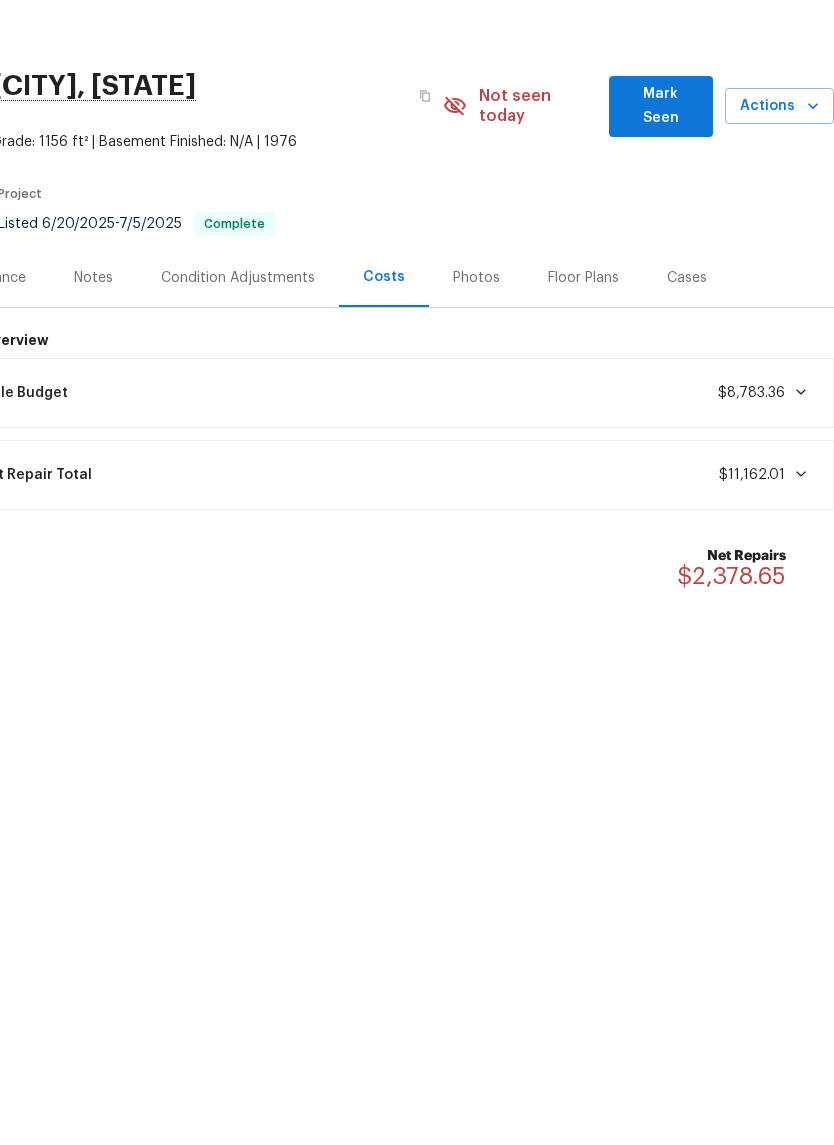 scroll, scrollTop: 0, scrollLeft: 296, axis: horizontal 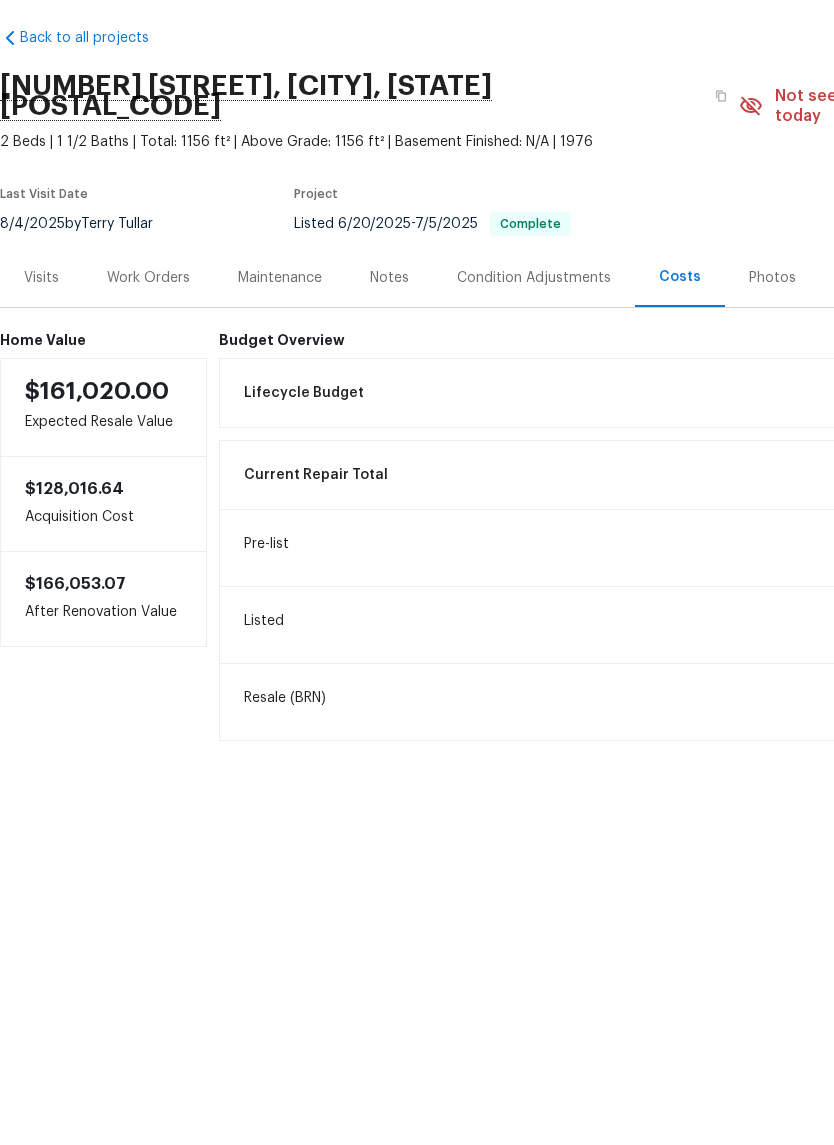 click on "Work Orders" at bounding box center [148, 353] 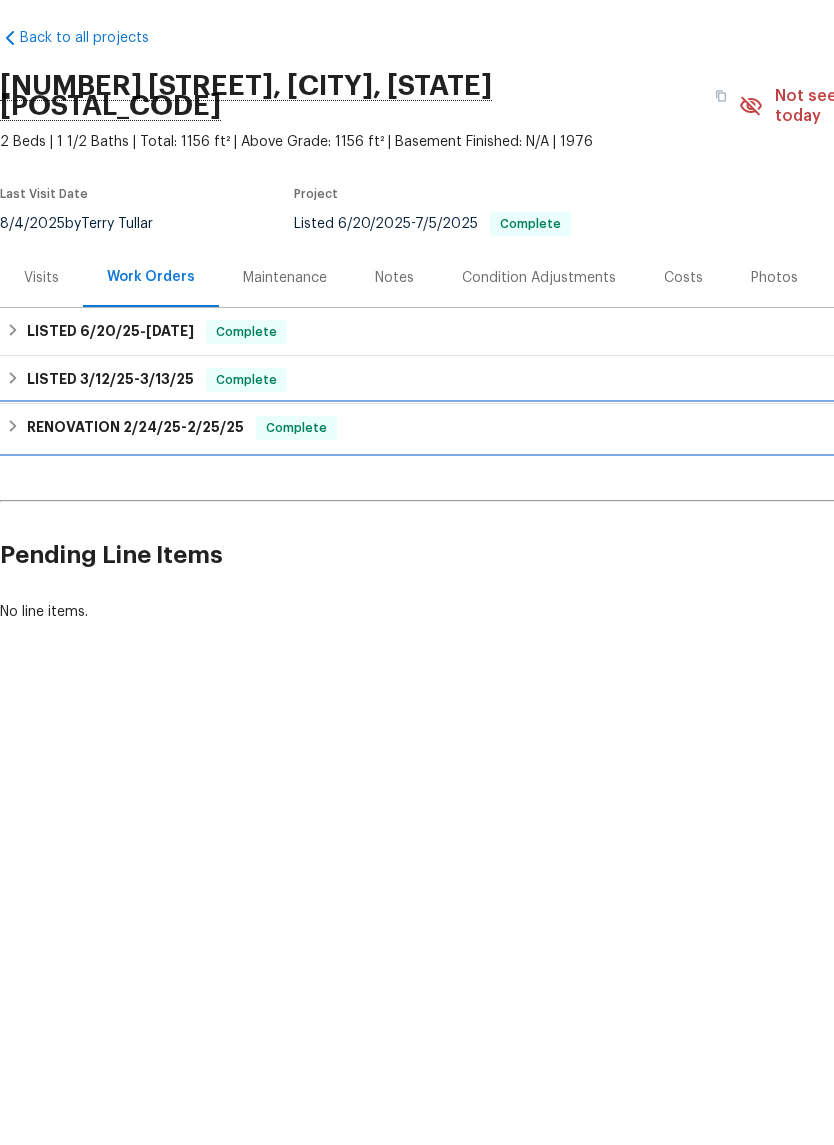 click on "RENOVATION   2/24/25  -  2/25/25" at bounding box center (135, 503) 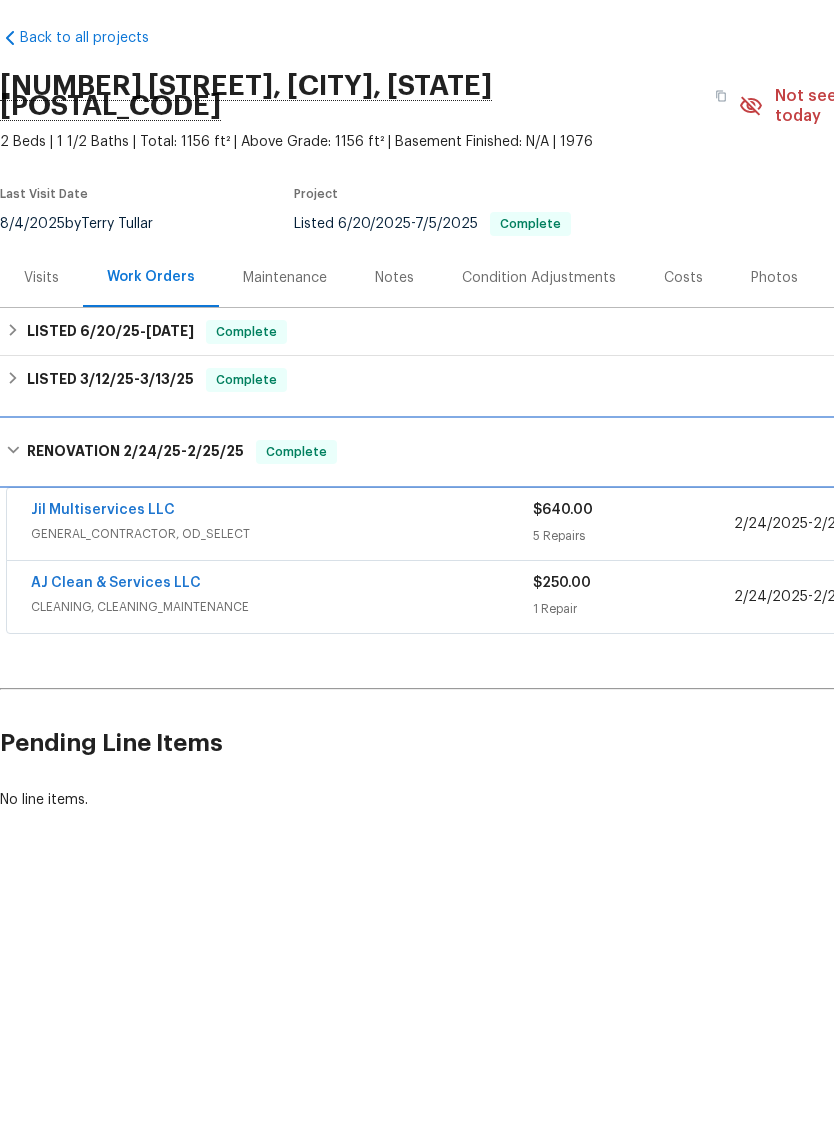 scroll, scrollTop: 0, scrollLeft: 0, axis: both 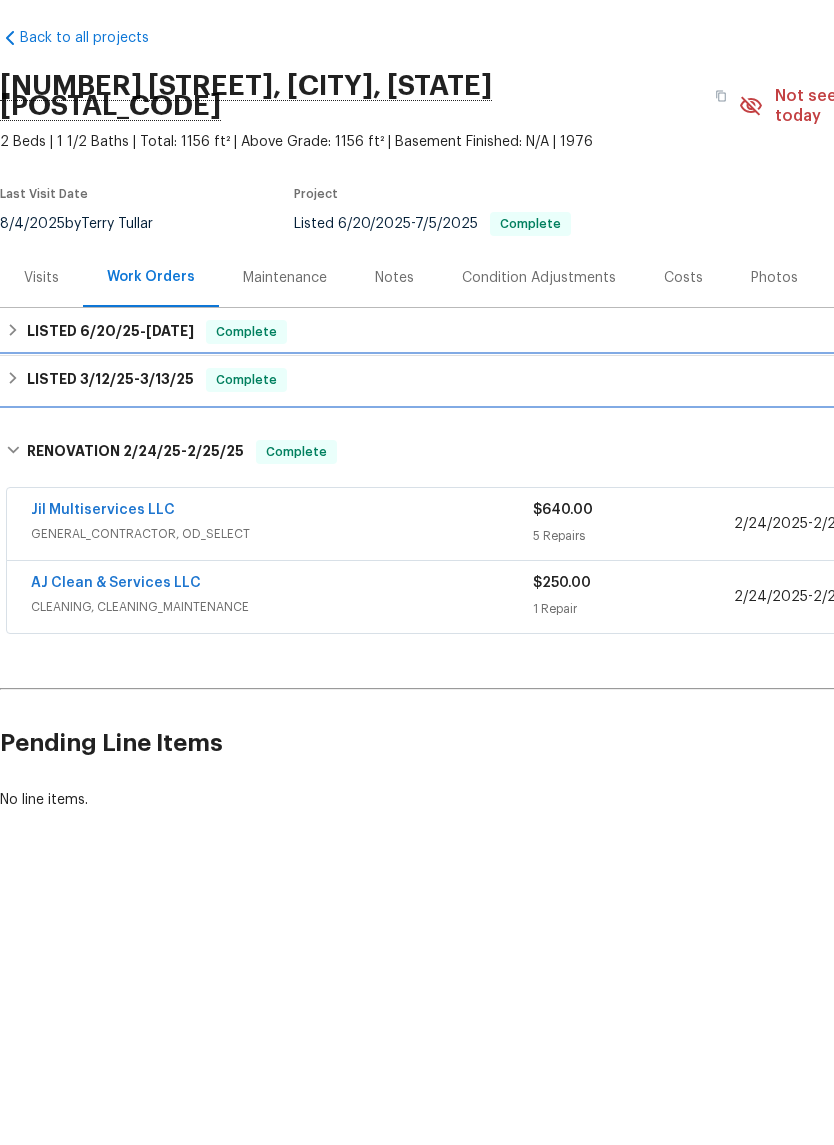 click on "LISTED   3/12/25  -  3/13/25" at bounding box center [110, 455] 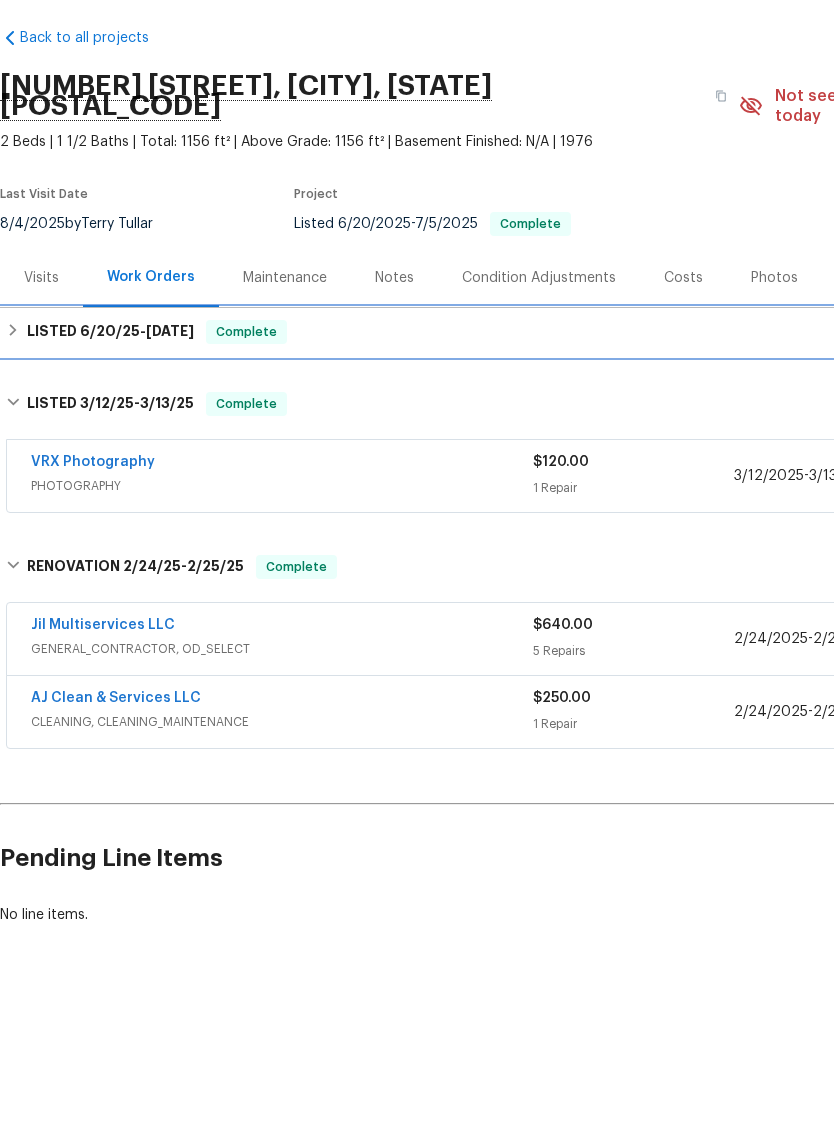 click on "LISTED   6/20/25  -  7/5/25" at bounding box center (110, 407) 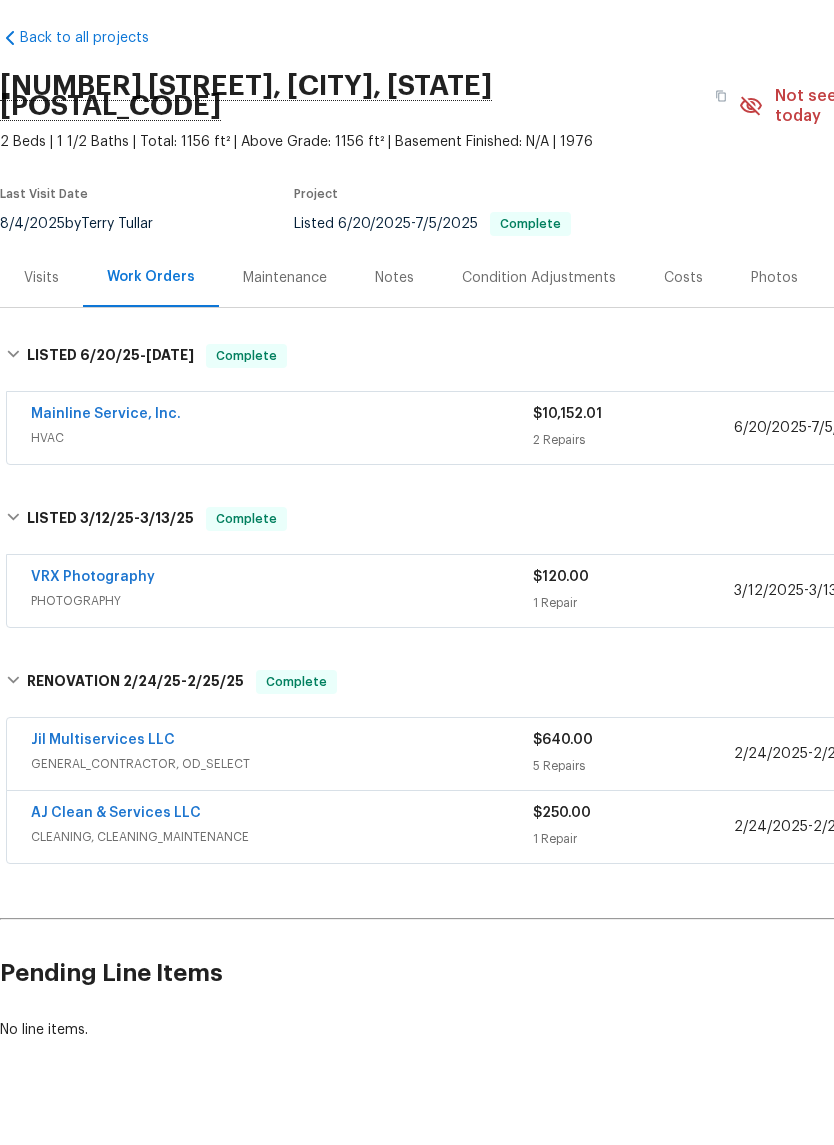 click on "Mainline Service, Inc." at bounding box center [106, 489] 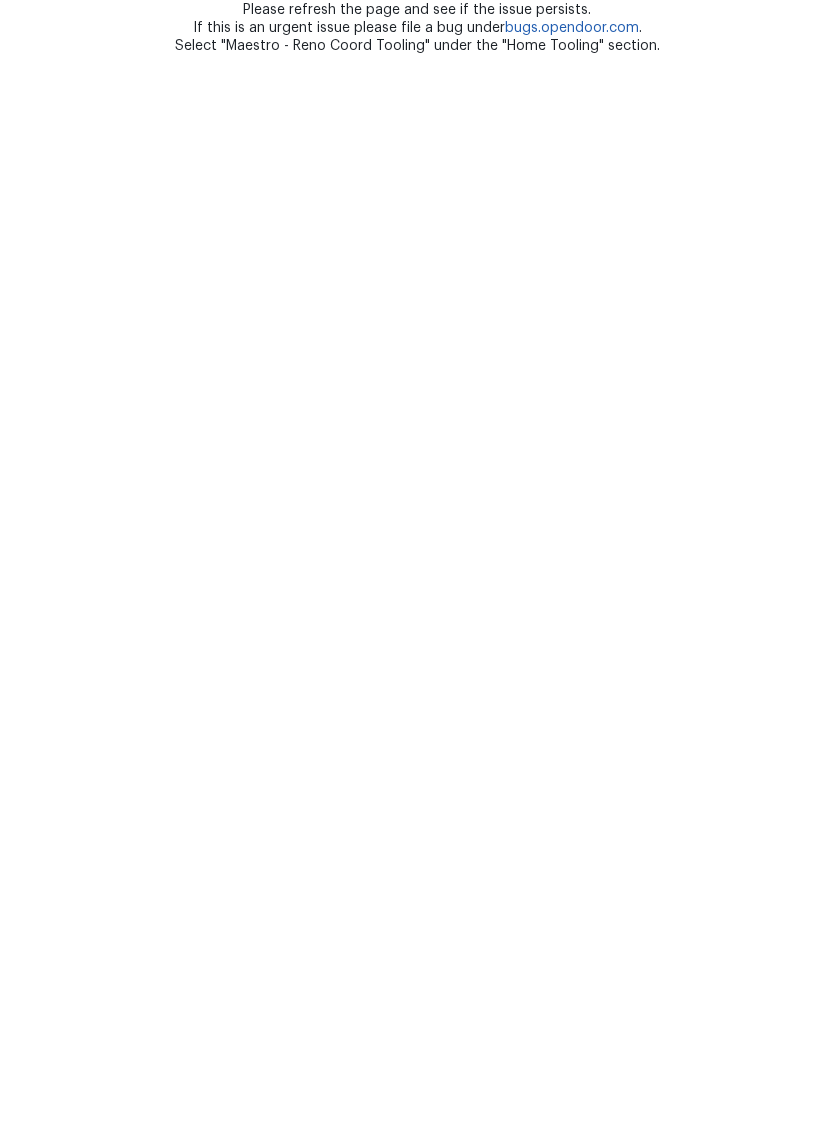 click on "Oh no. Something went wrong :( A message was sent to the Engineering team. Please refresh the page and see if the issue persists. If this is an urgent issue please file a bug under  bugs.opendoor.com . Select "Maestro - Reno Coord Tooling" under the "Home Tooling" section." at bounding box center (417, 65) 